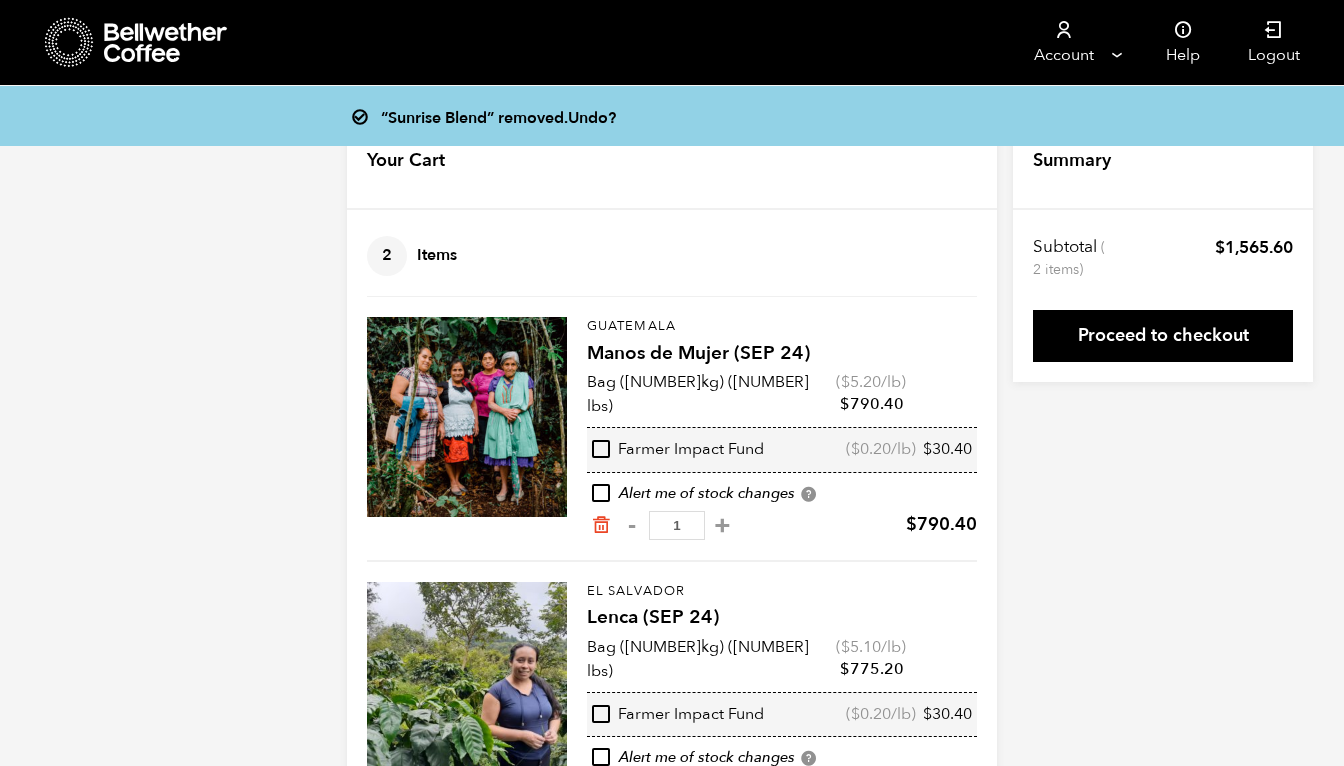 scroll, scrollTop: 0, scrollLeft: 0, axis: both 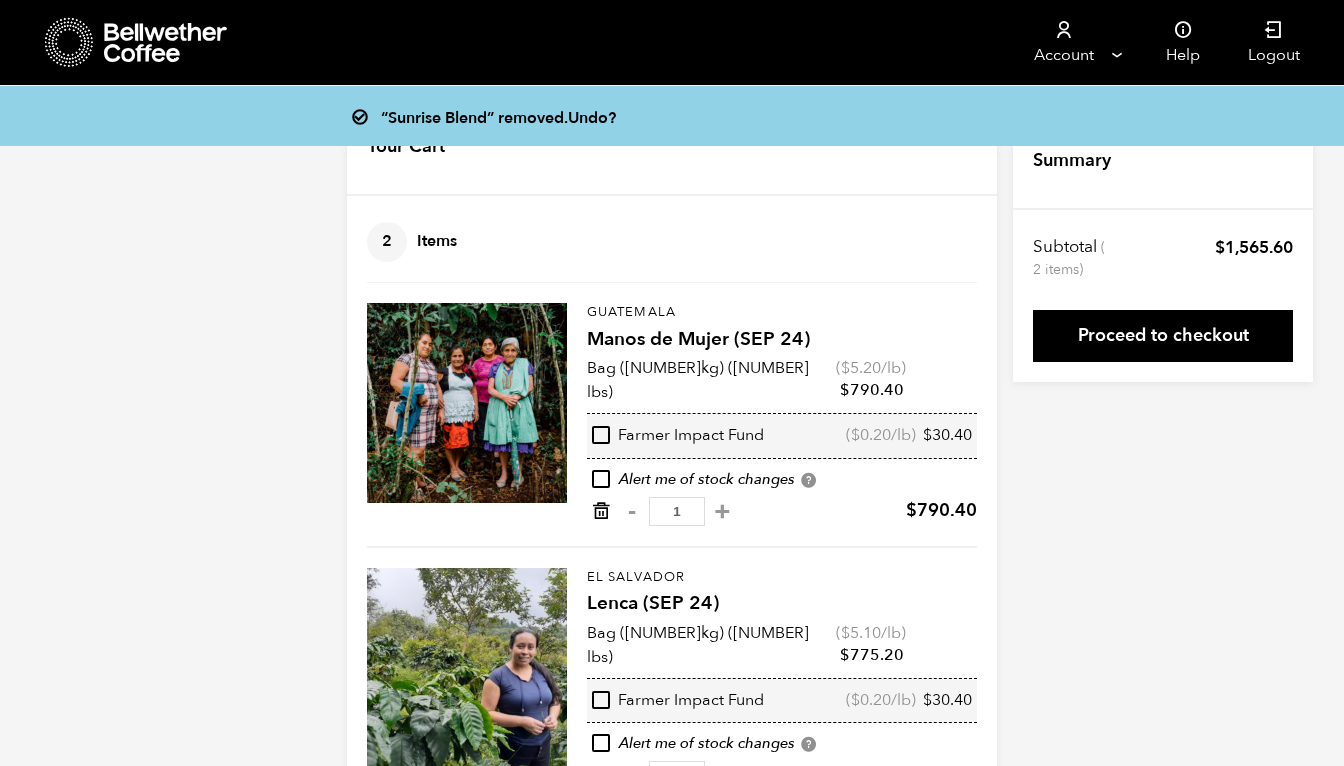 click at bounding box center [601, 511] 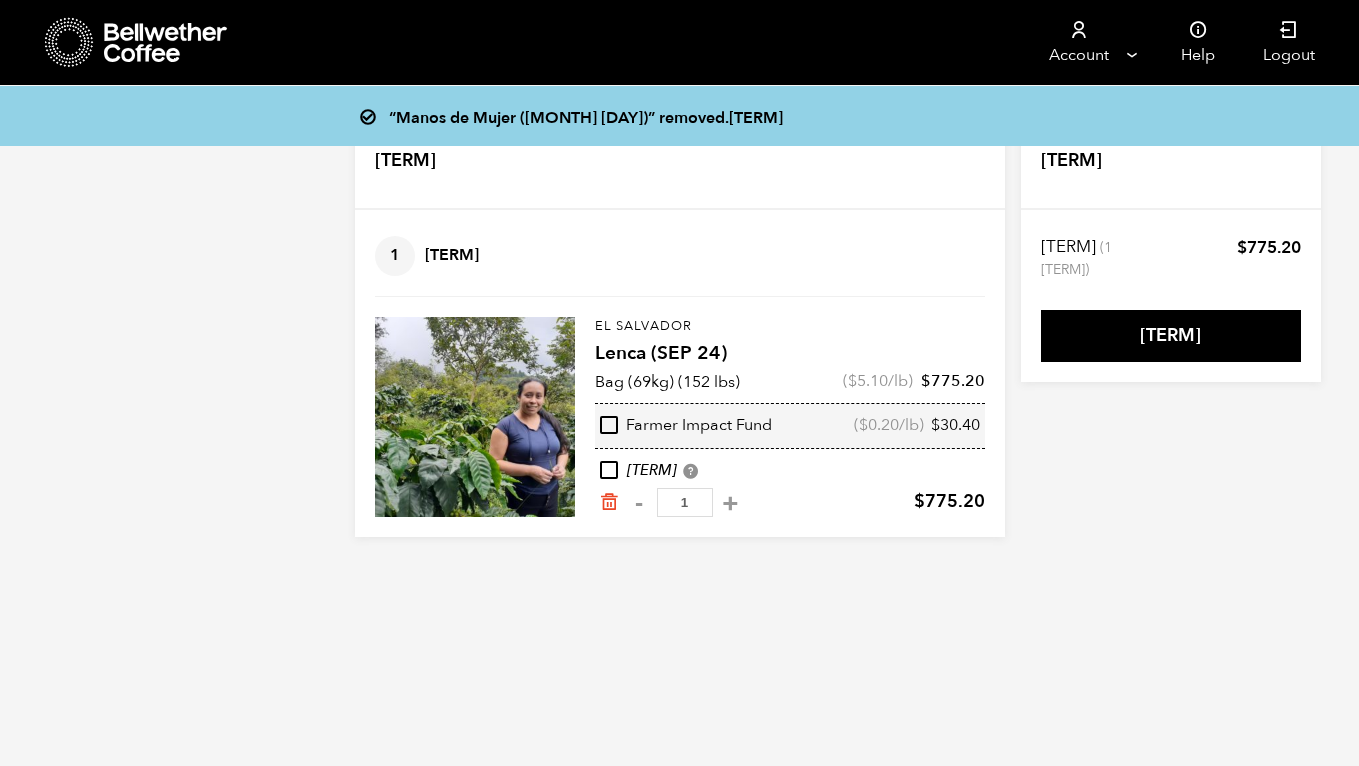 scroll, scrollTop: 0, scrollLeft: 0, axis: both 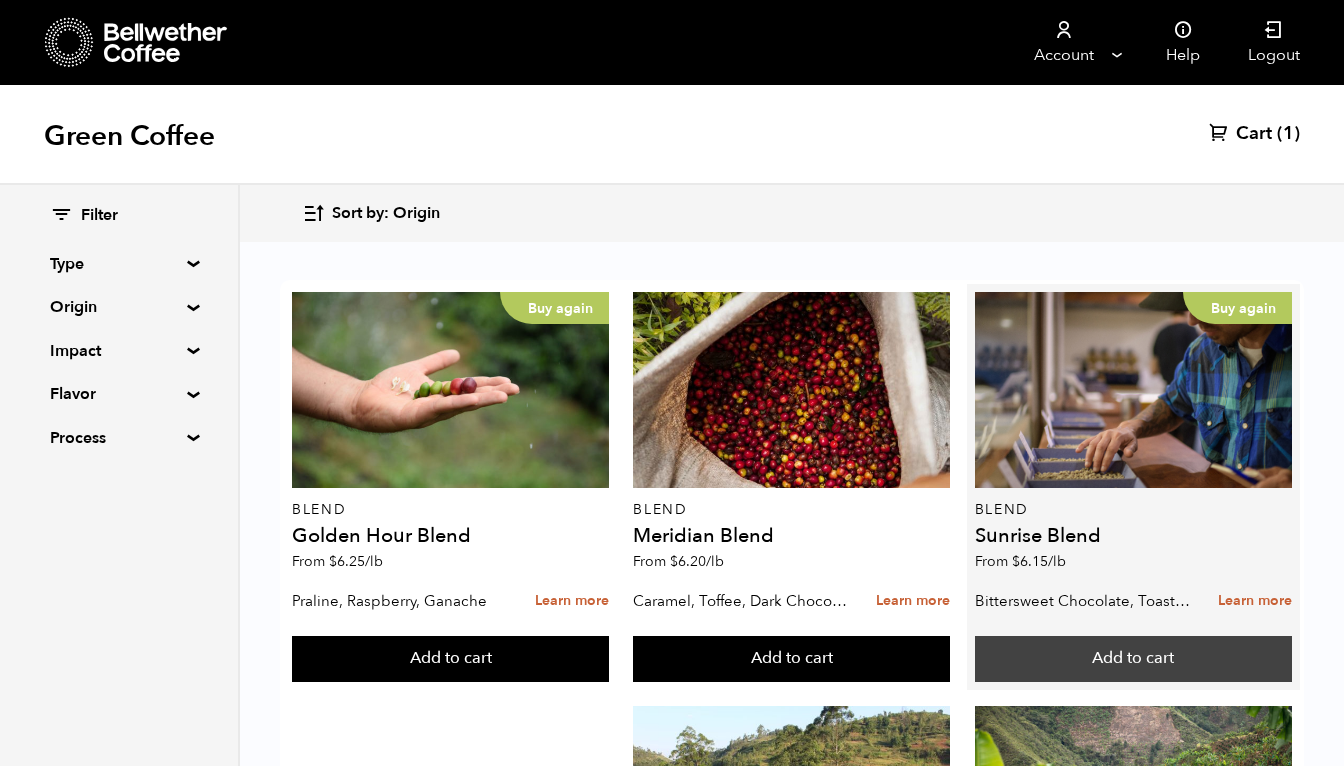 click on "Add to cart" at bounding box center (450, 659) 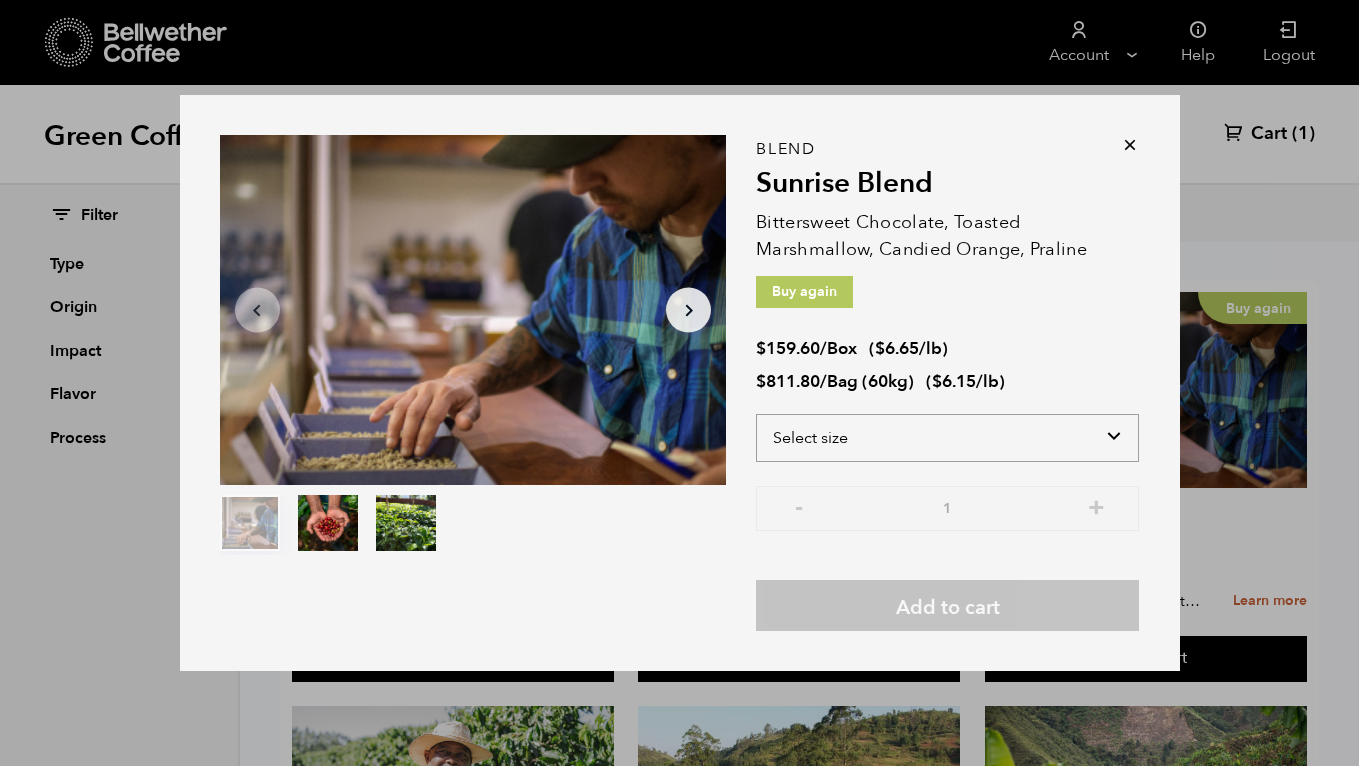 select on "bag-3" 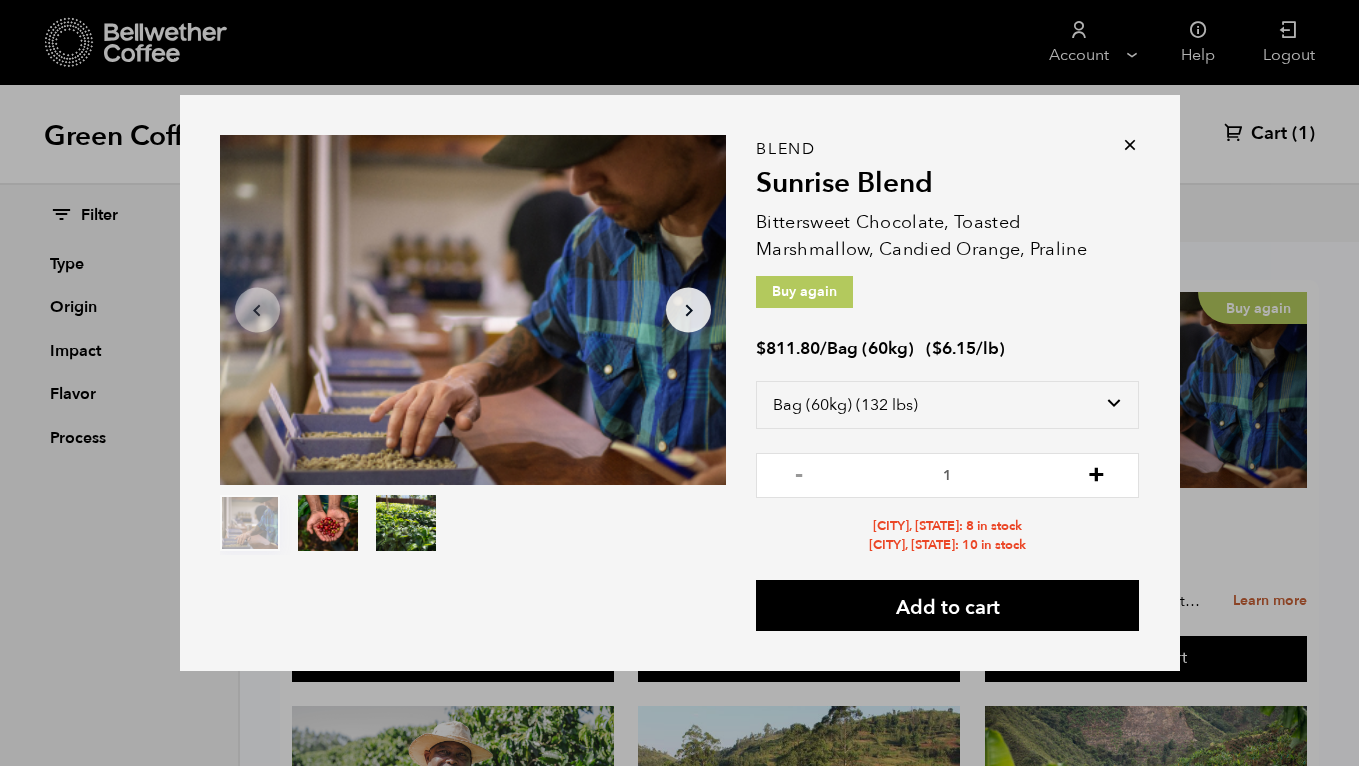 click on "+" at bounding box center [1096, 473] 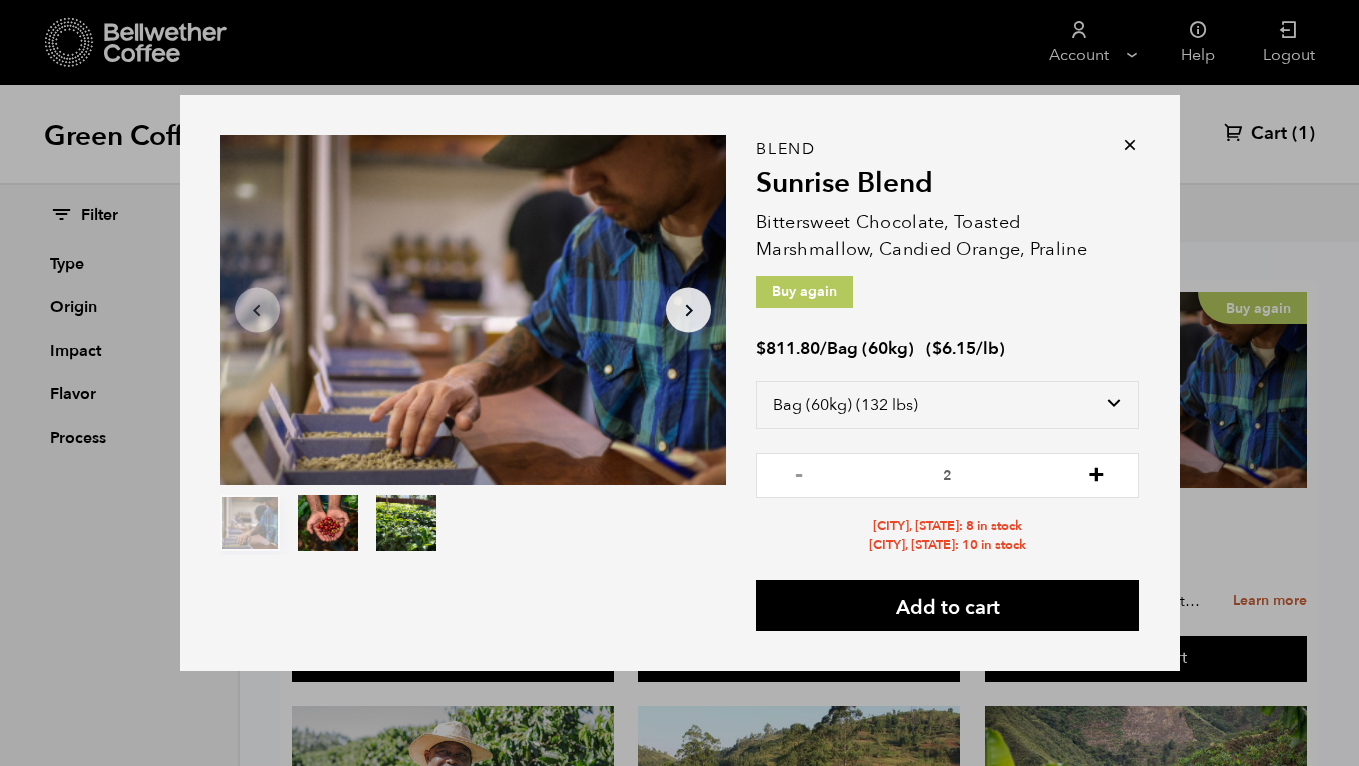 click on "+" at bounding box center [1096, 473] 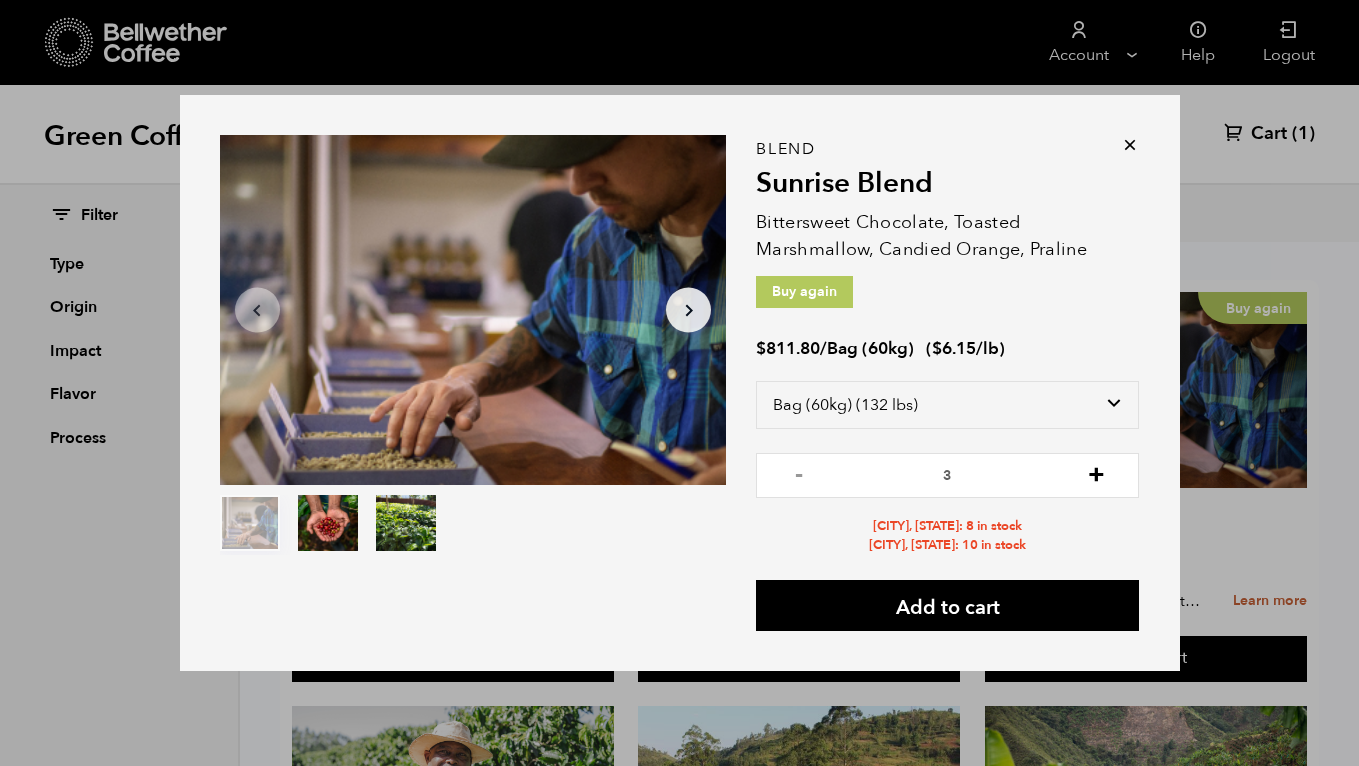 click on "+" at bounding box center (1096, 473) 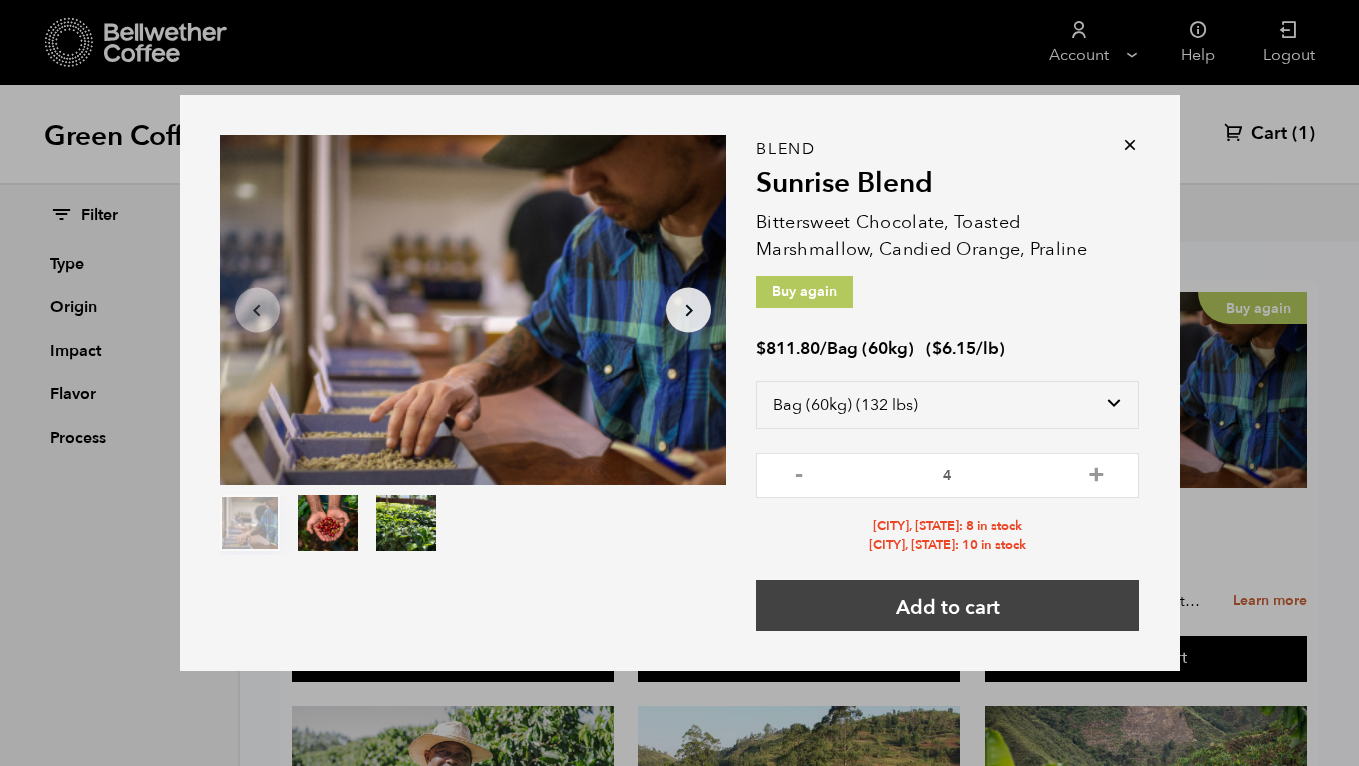 click on "Add to cart" at bounding box center [947, 605] 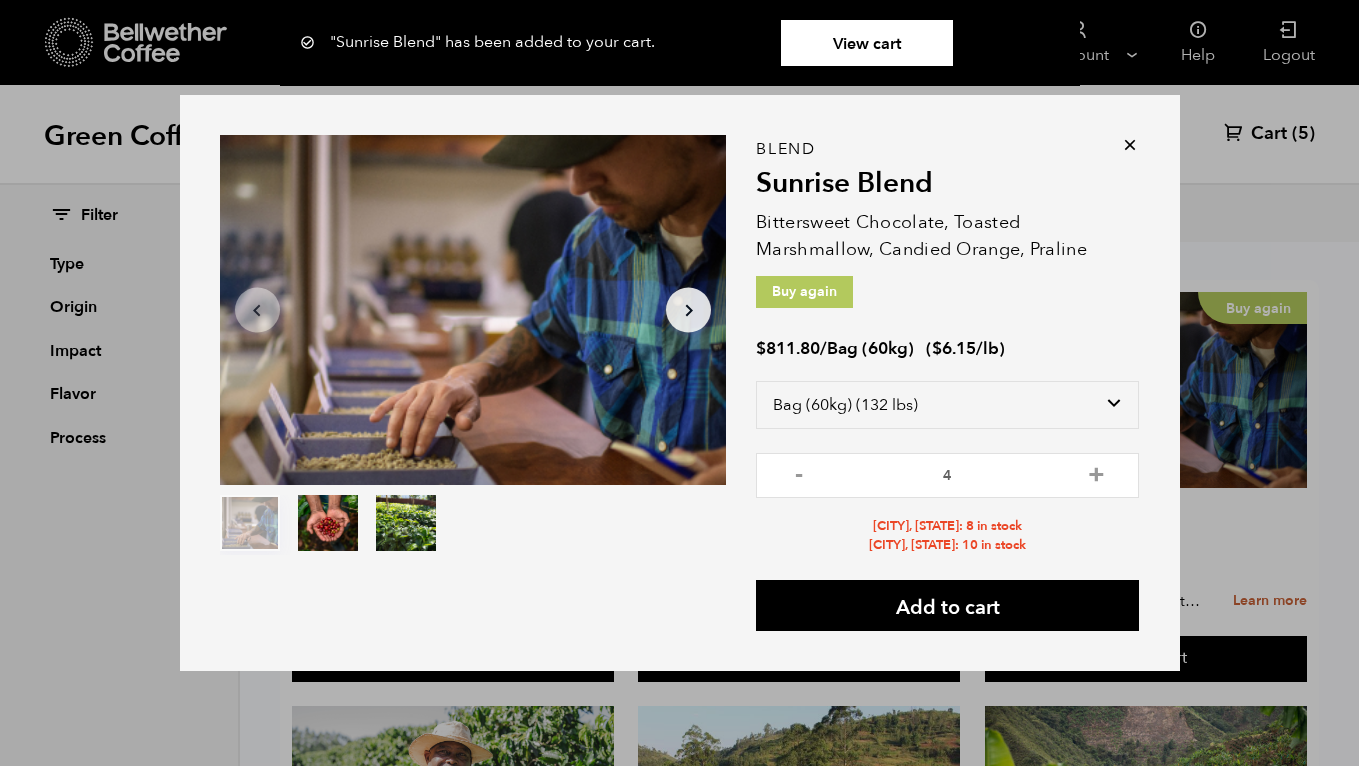 click at bounding box center (1130, 145) 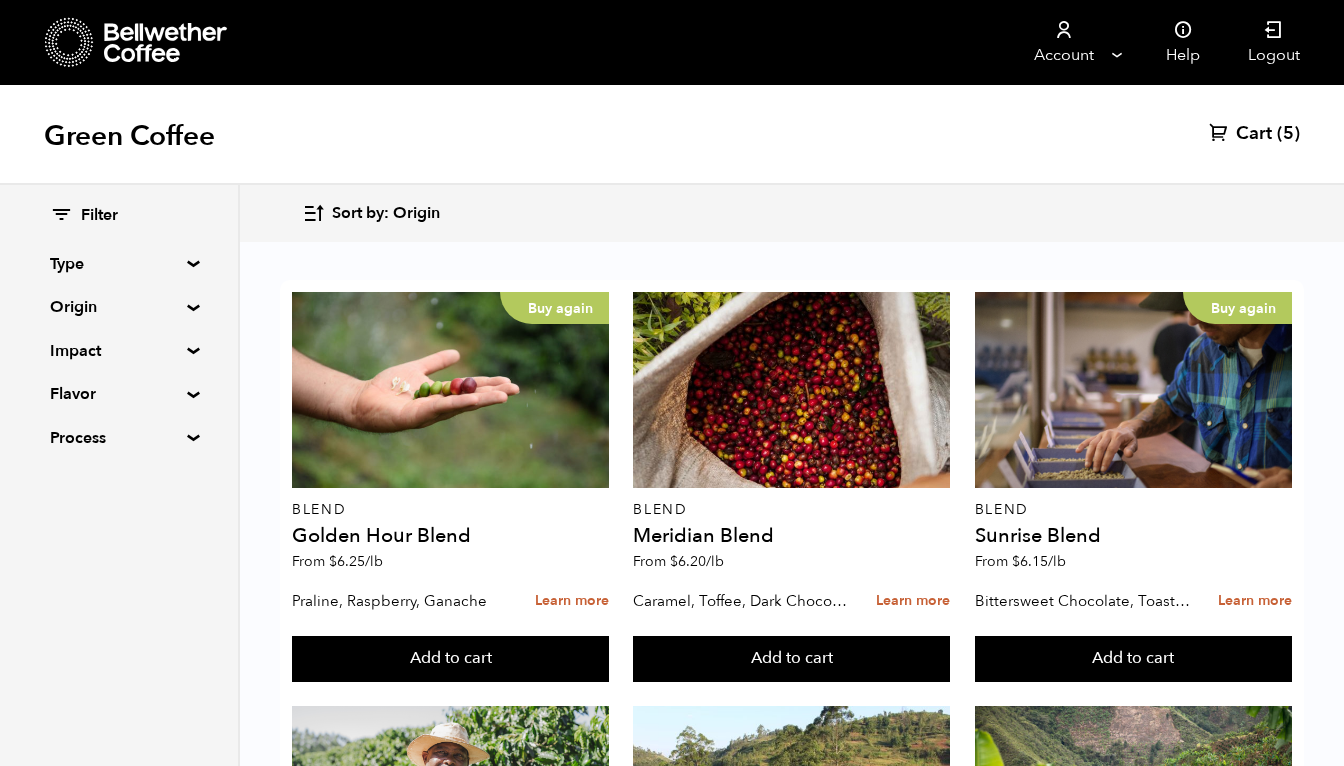scroll, scrollTop: 843, scrollLeft: 0, axis: vertical 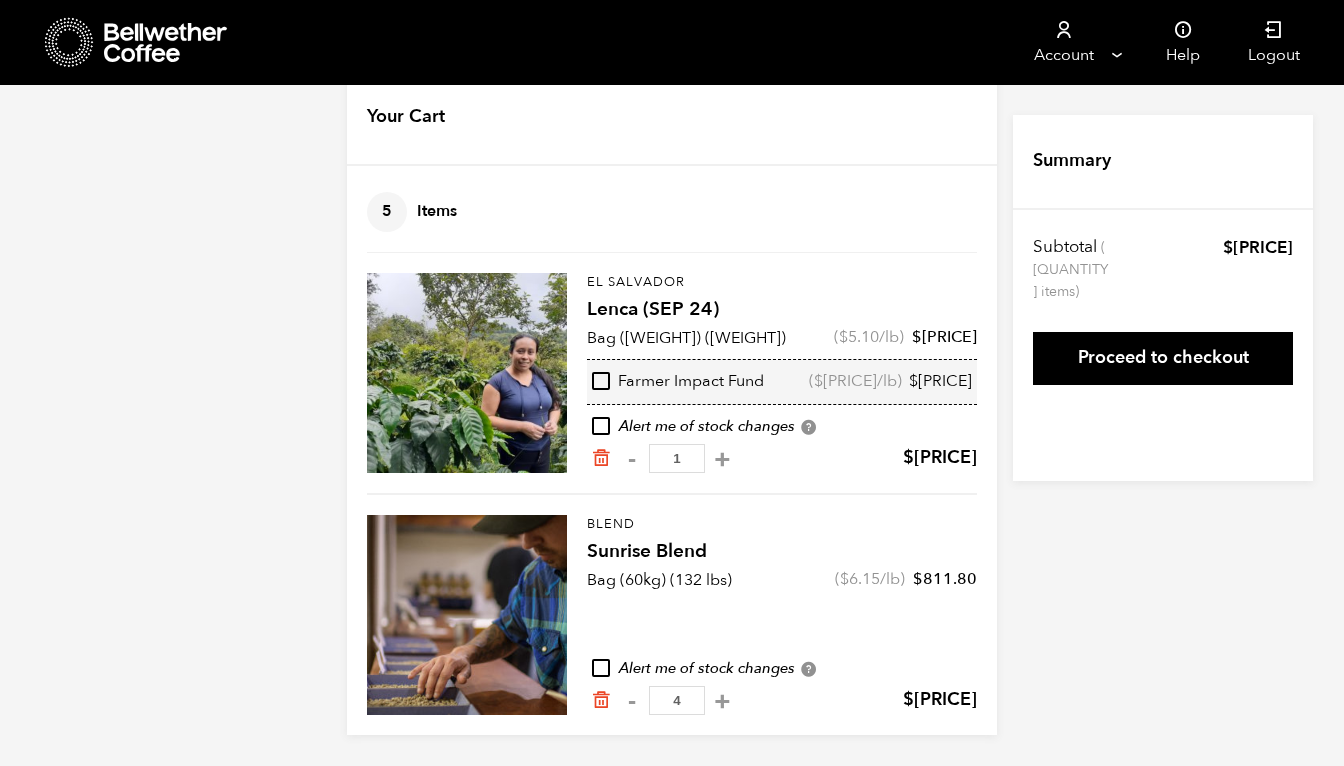 click 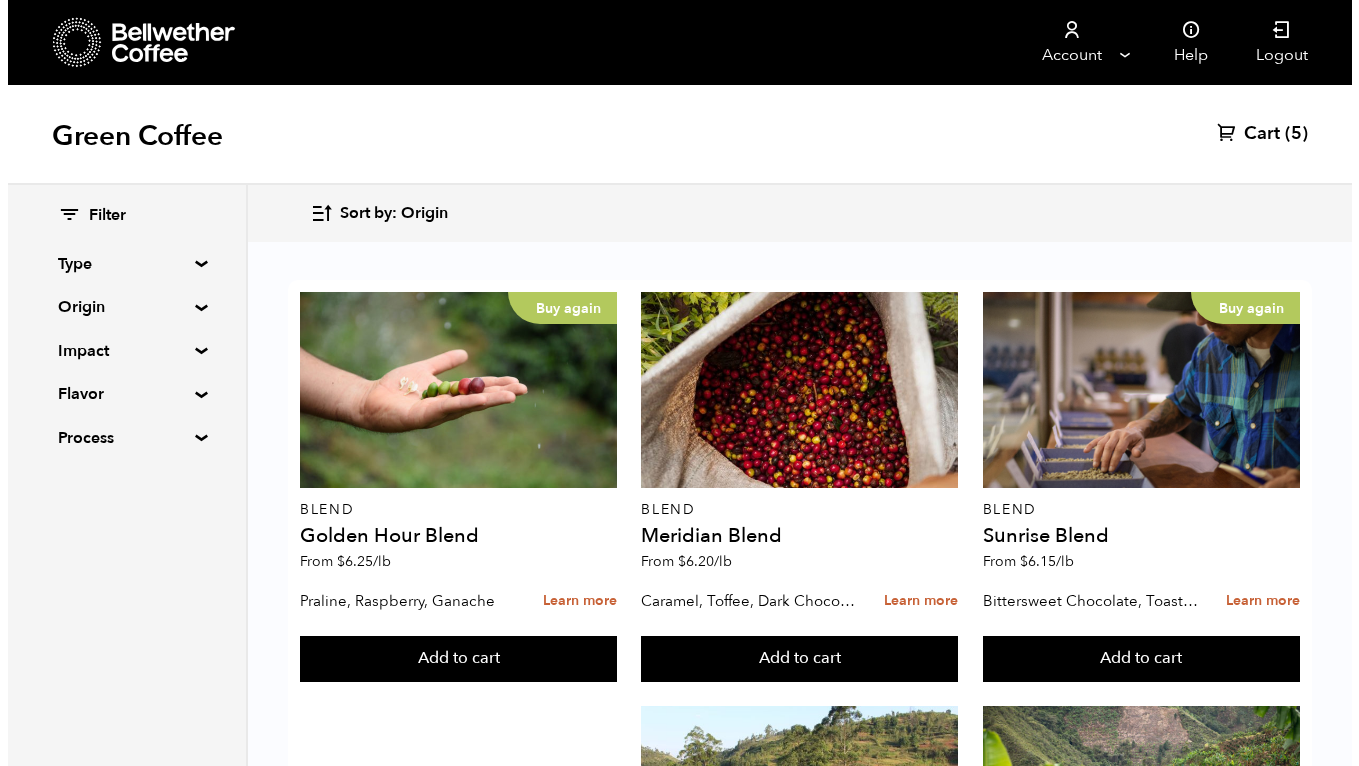 scroll, scrollTop: 1667, scrollLeft: 0, axis: vertical 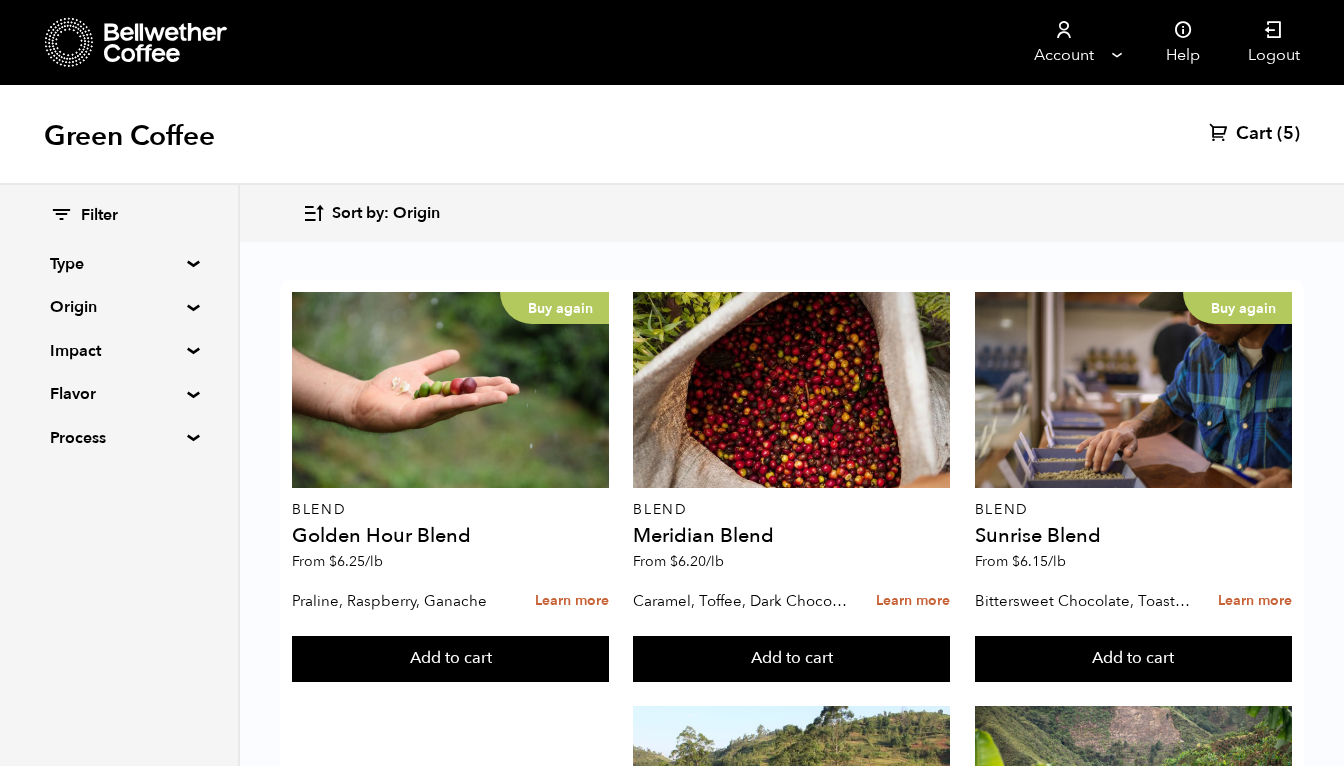 click on "Guatemala   Manos de Mujer (SEP 24)
From
$ 5.20 /lb" at bounding box center [1133, 2091] 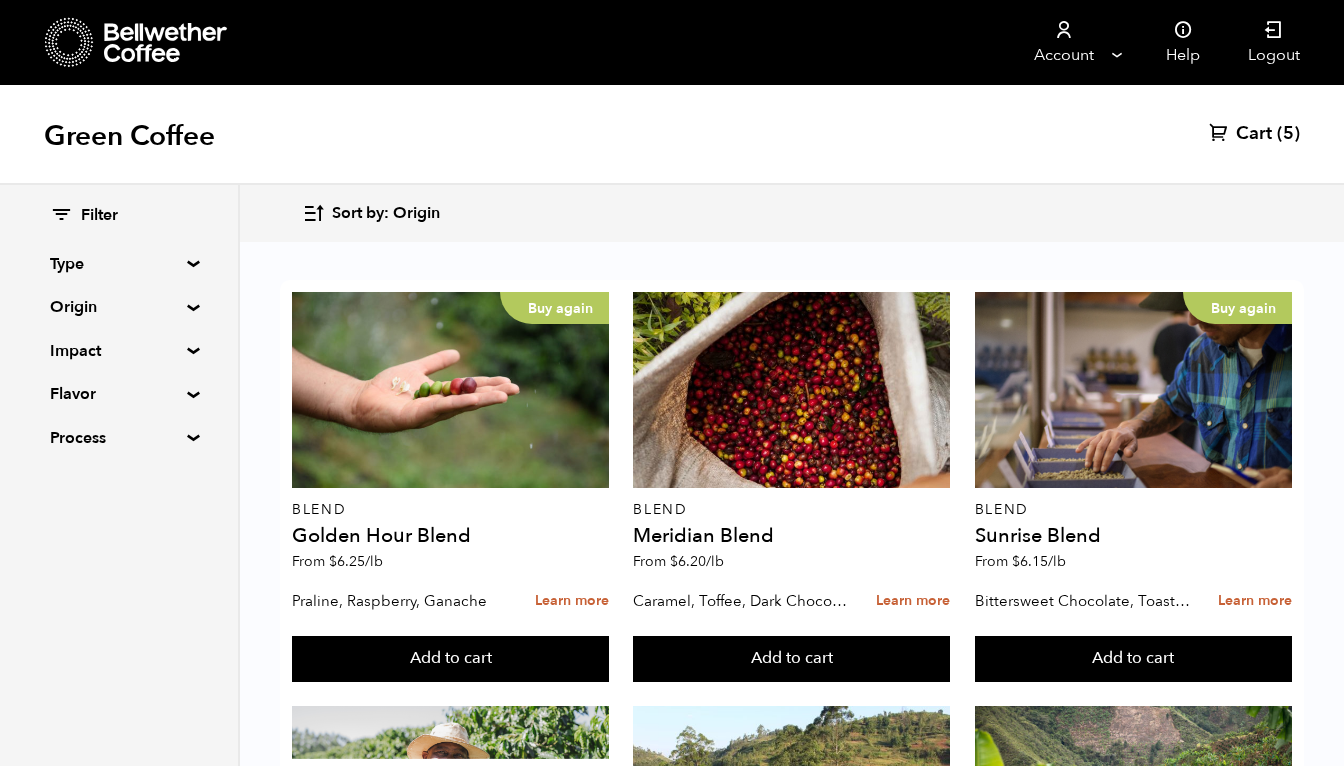 click on "Add to cart" at bounding box center [450, 659] 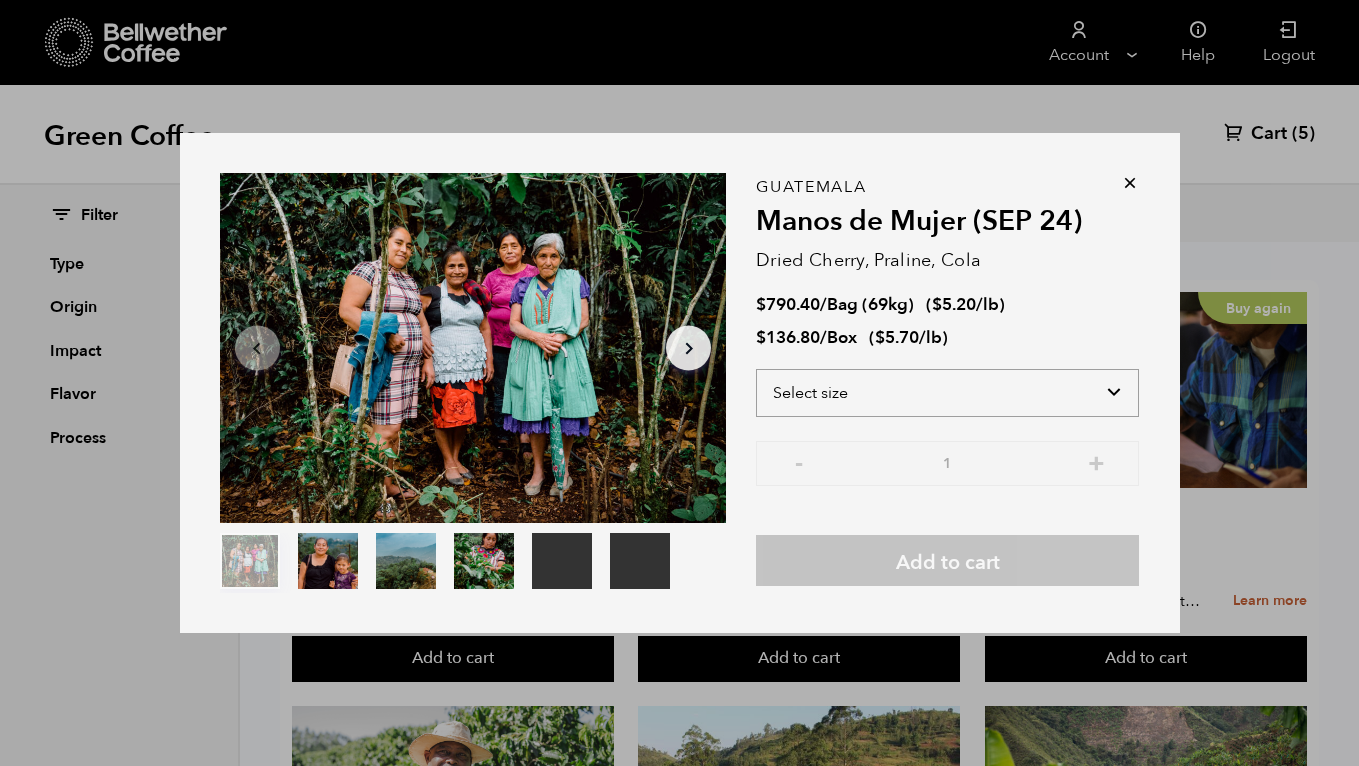 select on "bag-2" 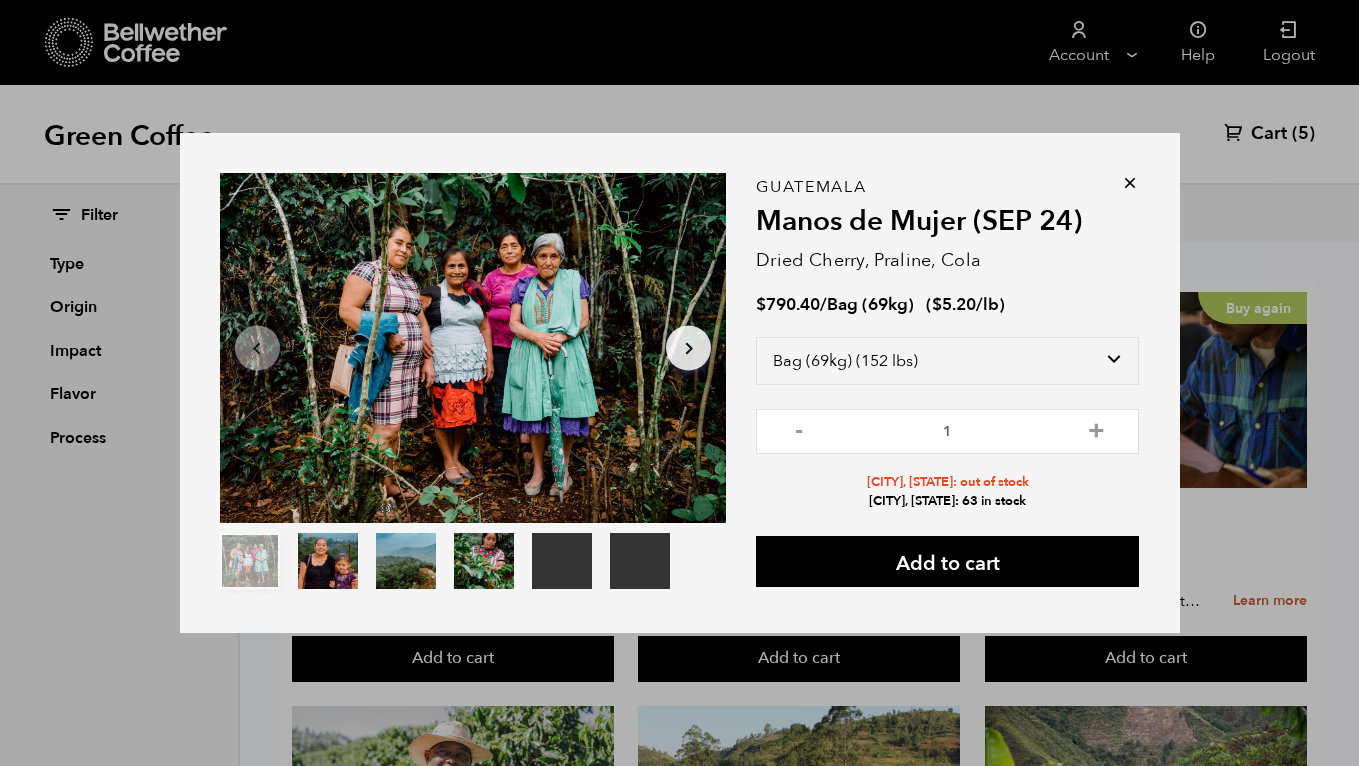 click at bounding box center (1130, 183) 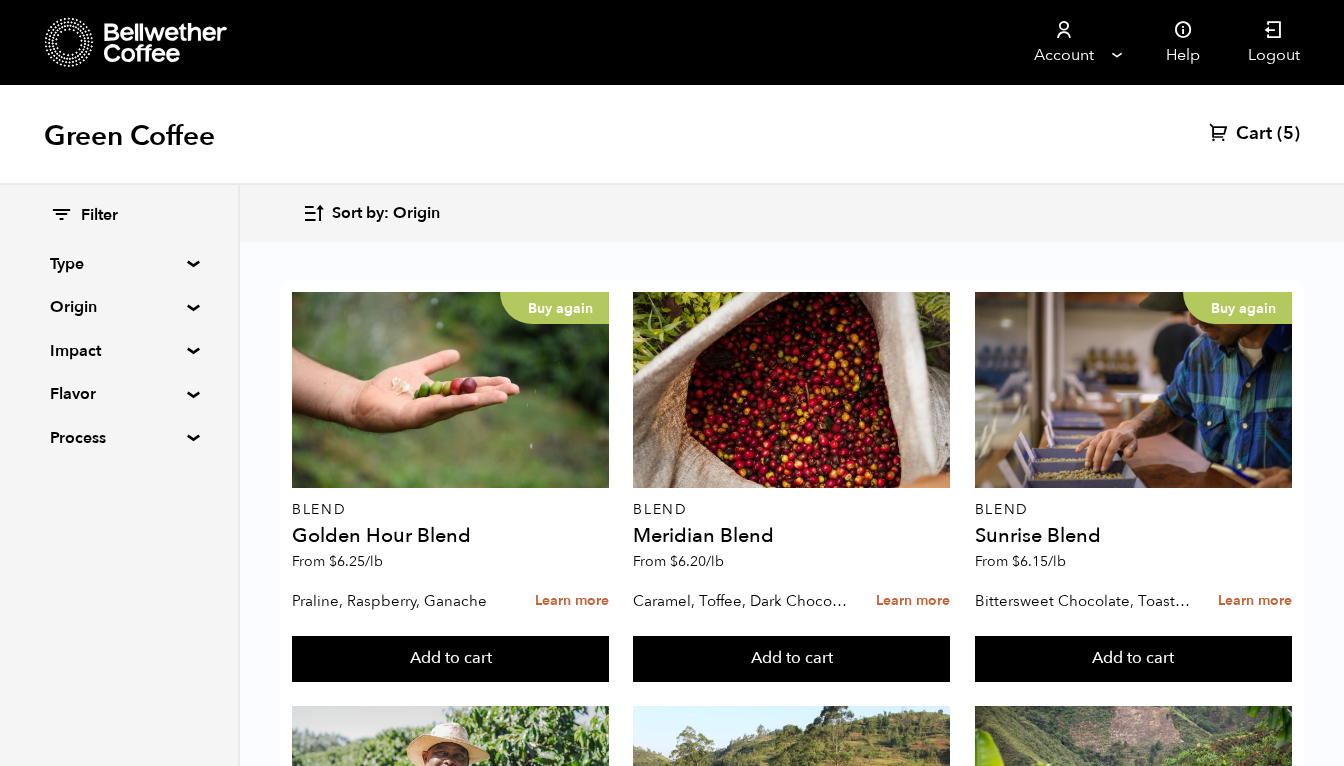 click on "Add to cart" at bounding box center (450, 659) 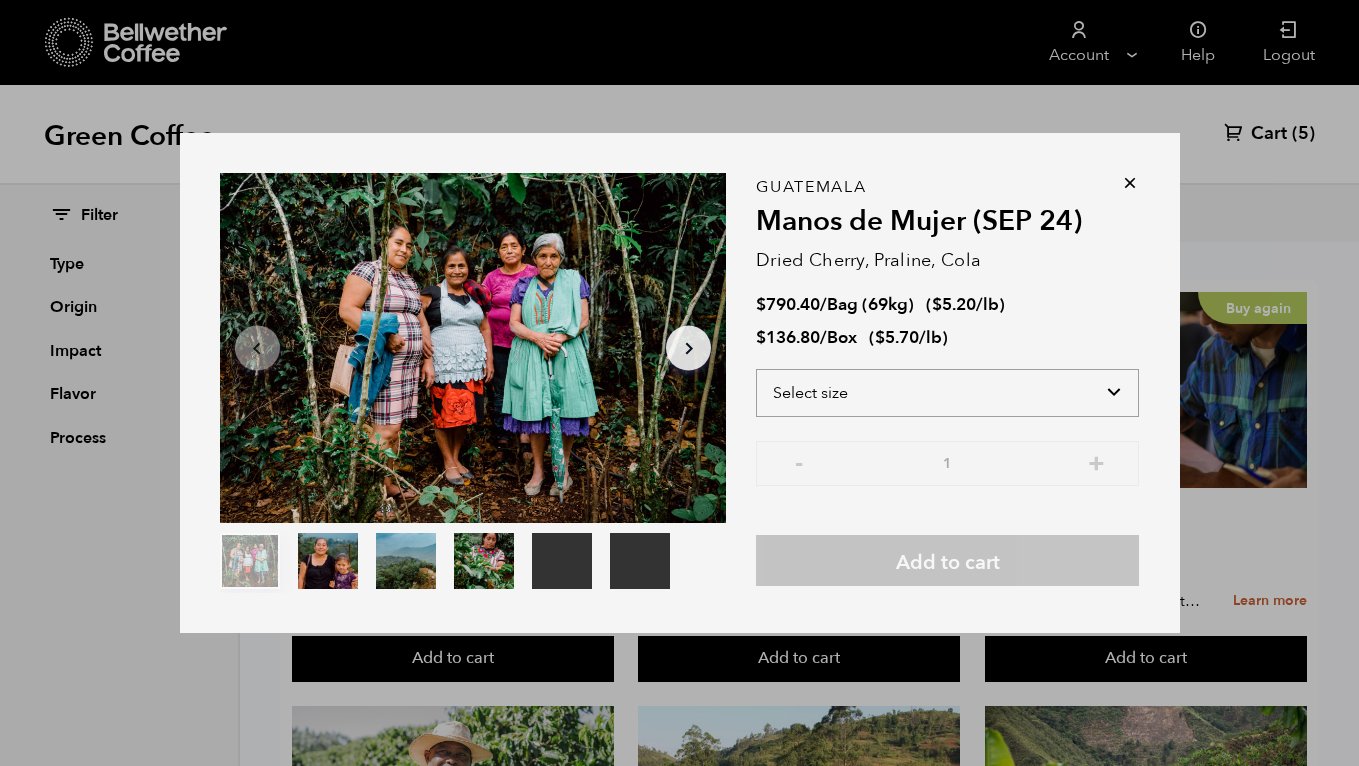 select on "bag-2" 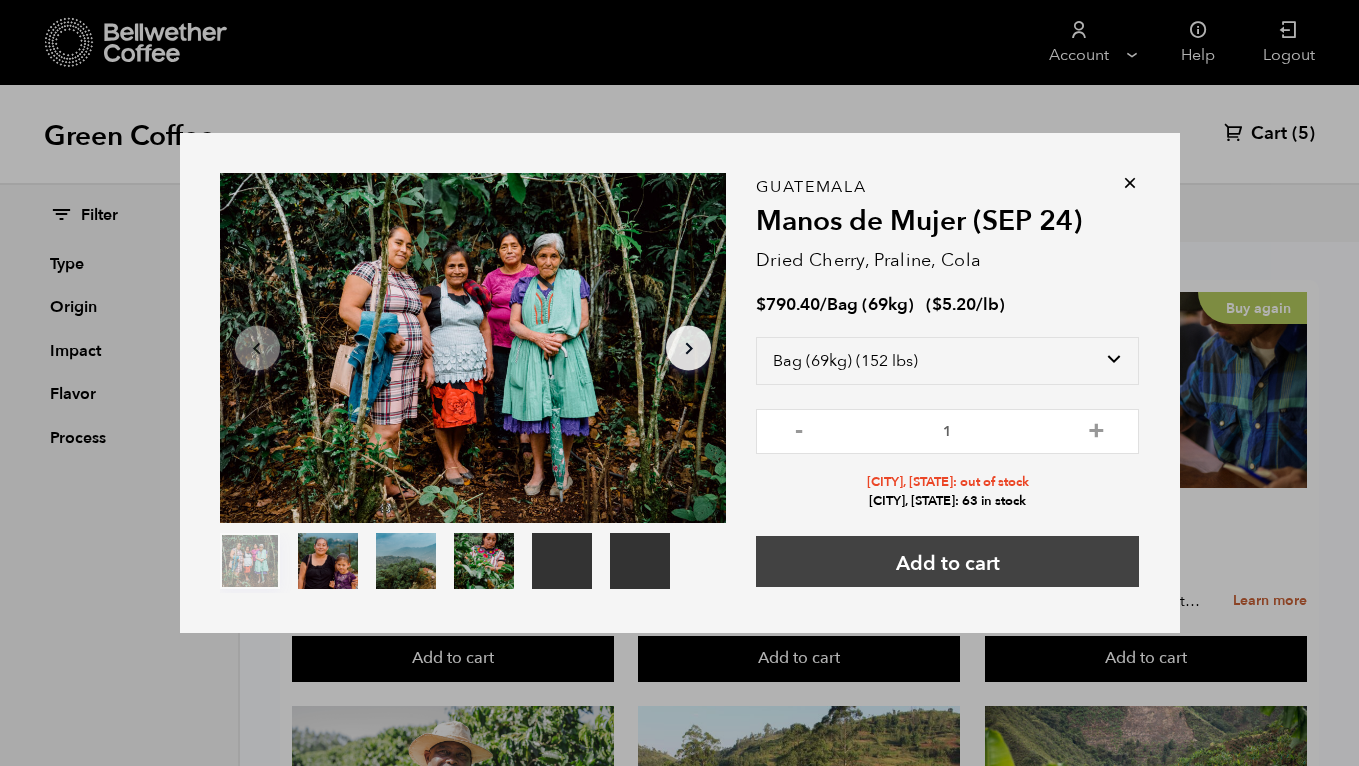 click on "Add to cart" at bounding box center [947, 561] 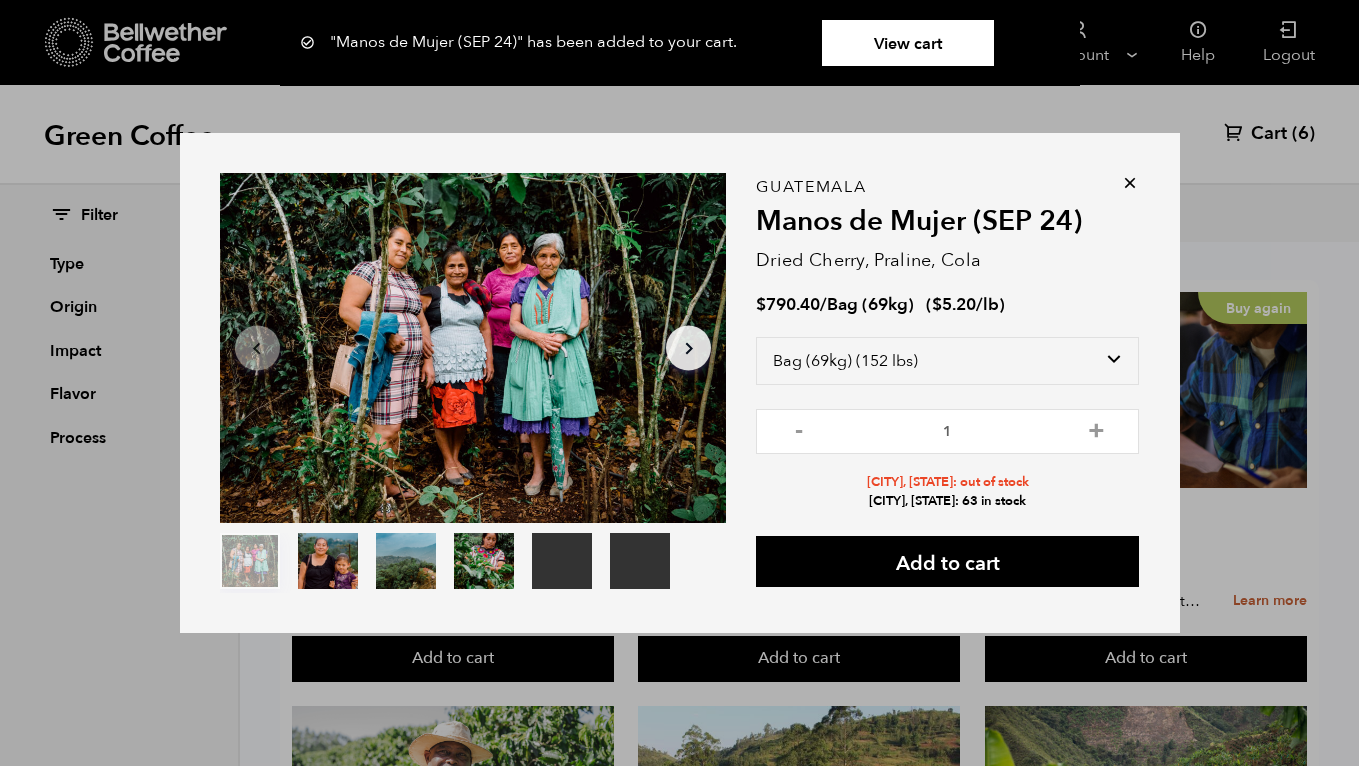 click on "View cart" at bounding box center (908, 43) 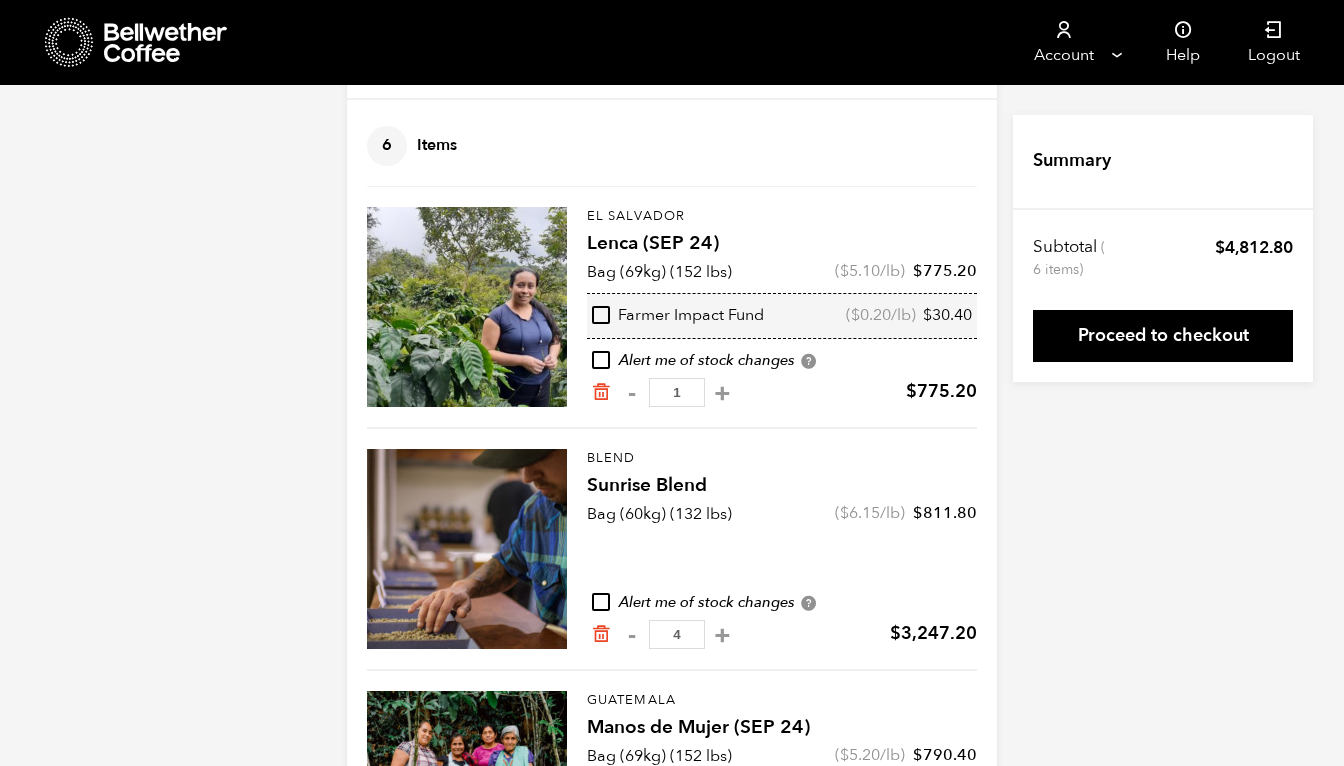scroll, scrollTop: 107, scrollLeft: 0, axis: vertical 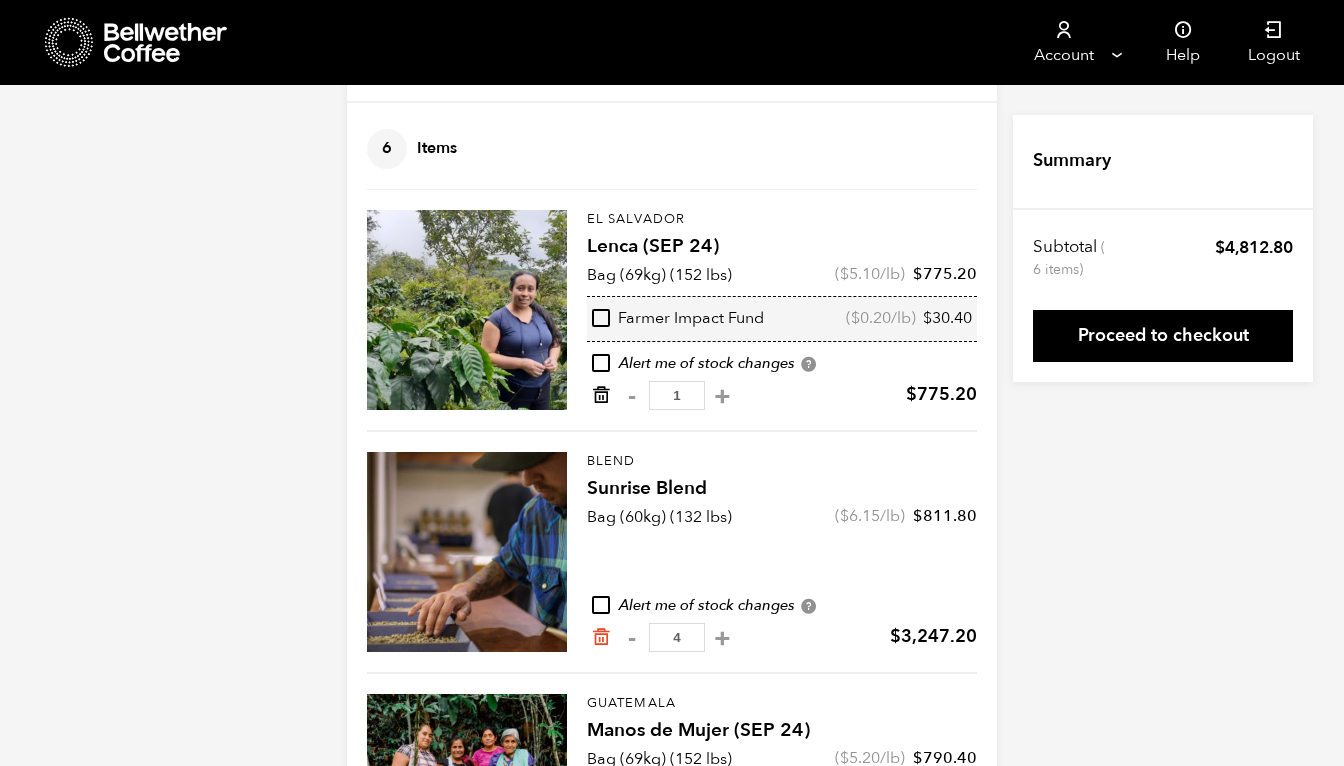 click at bounding box center (601, 395) 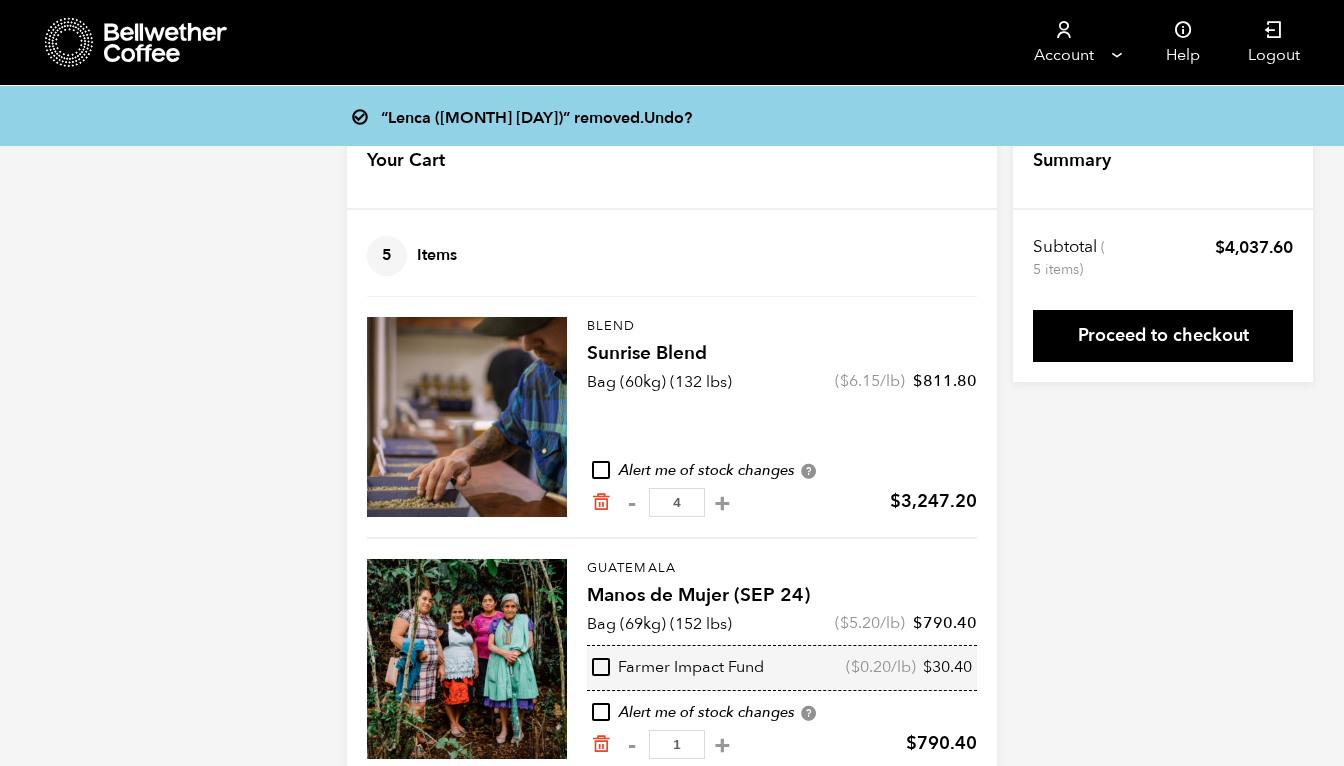 scroll, scrollTop: 0, scrollLeft: 0, axis: both 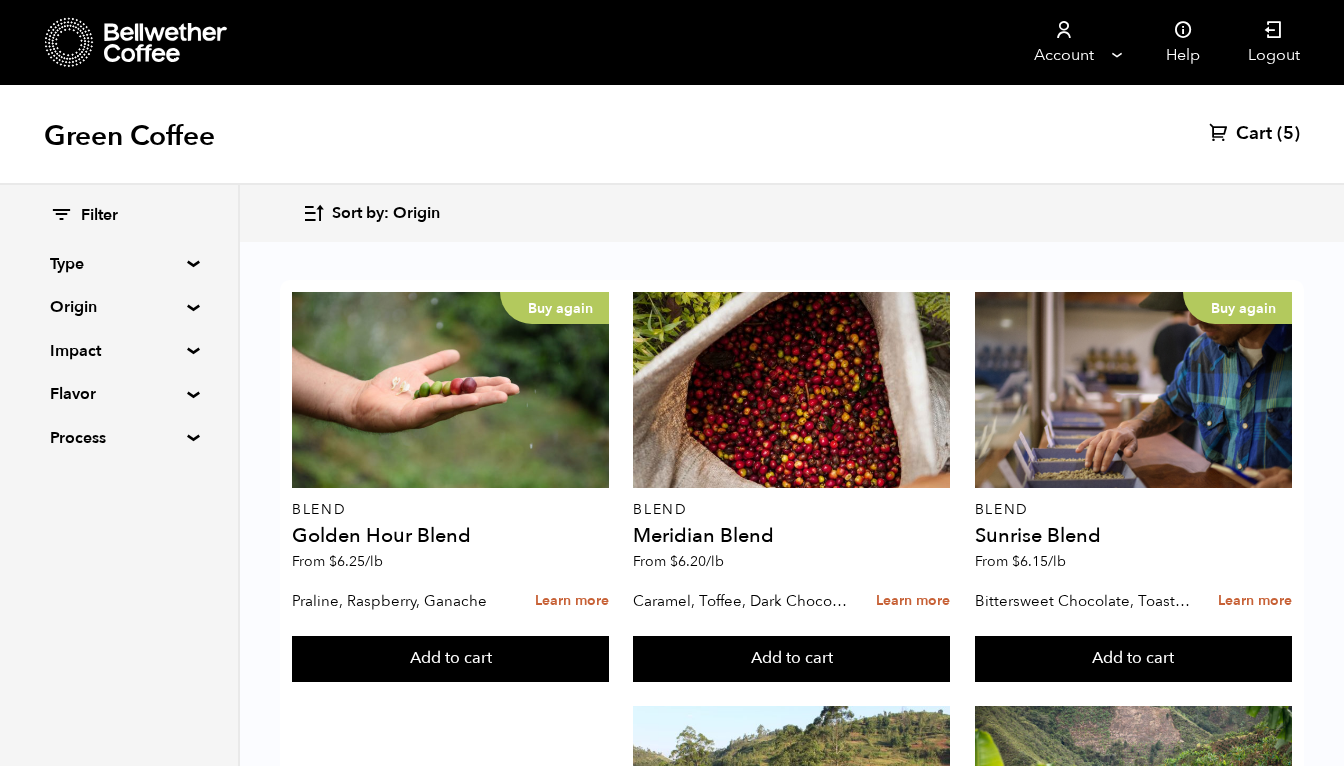 click on "Learn more" at bounding box center (1255, 1428) 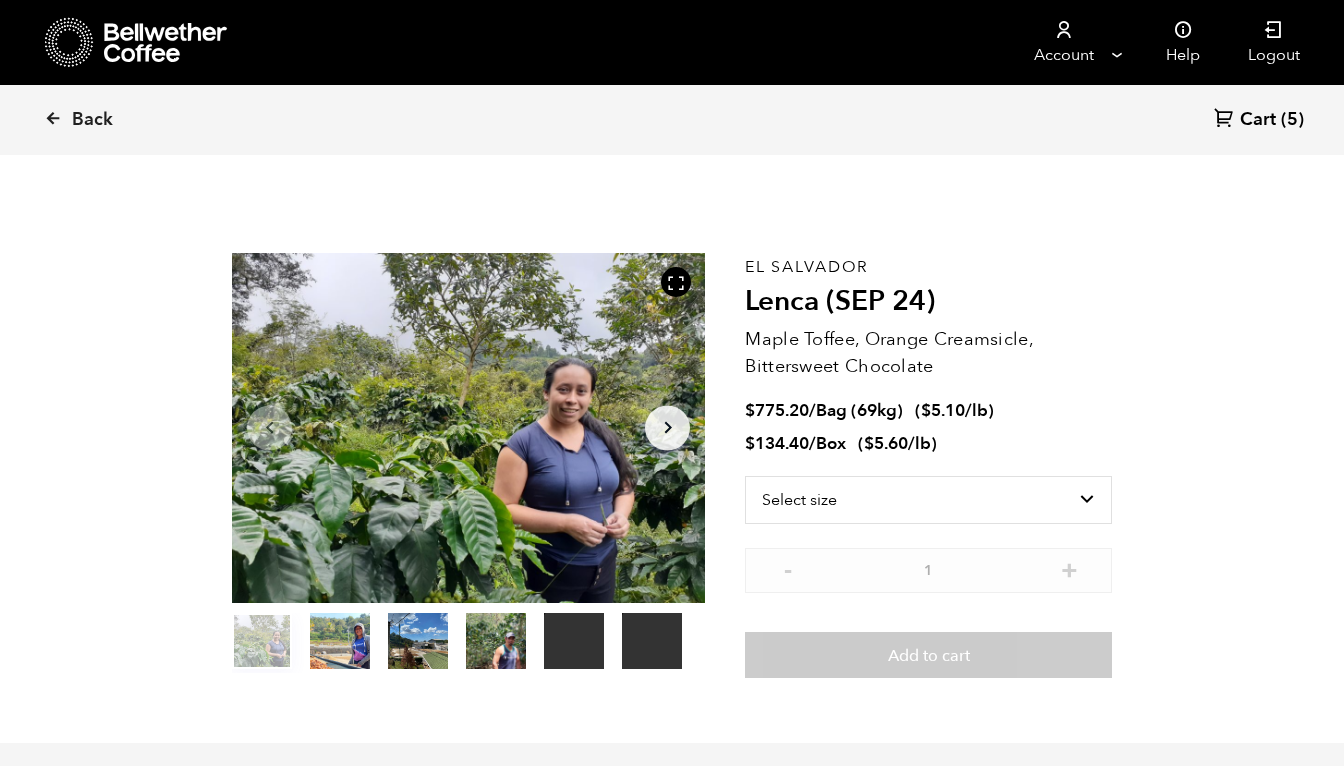 scroll, scrollTop: 0, scrollLeft: 0, axis: both 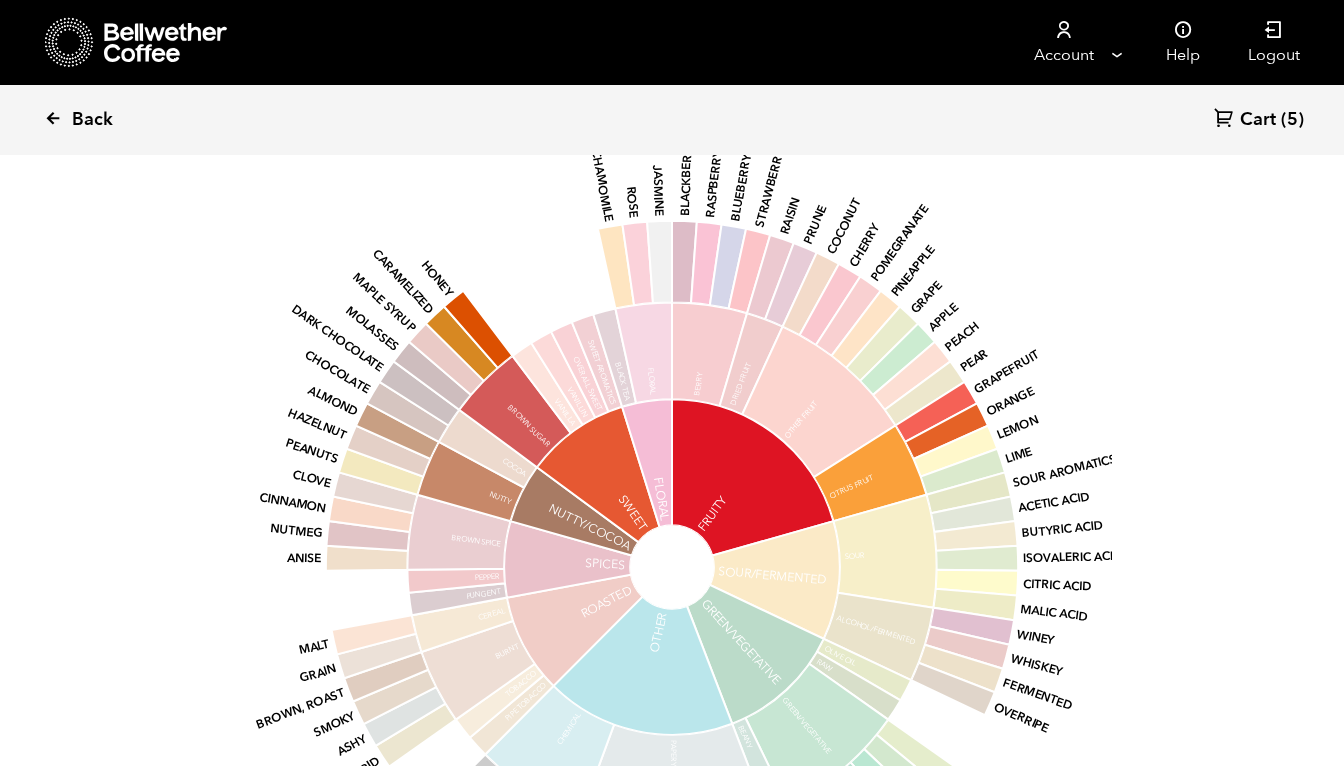 click at bounding box center [53, 118] 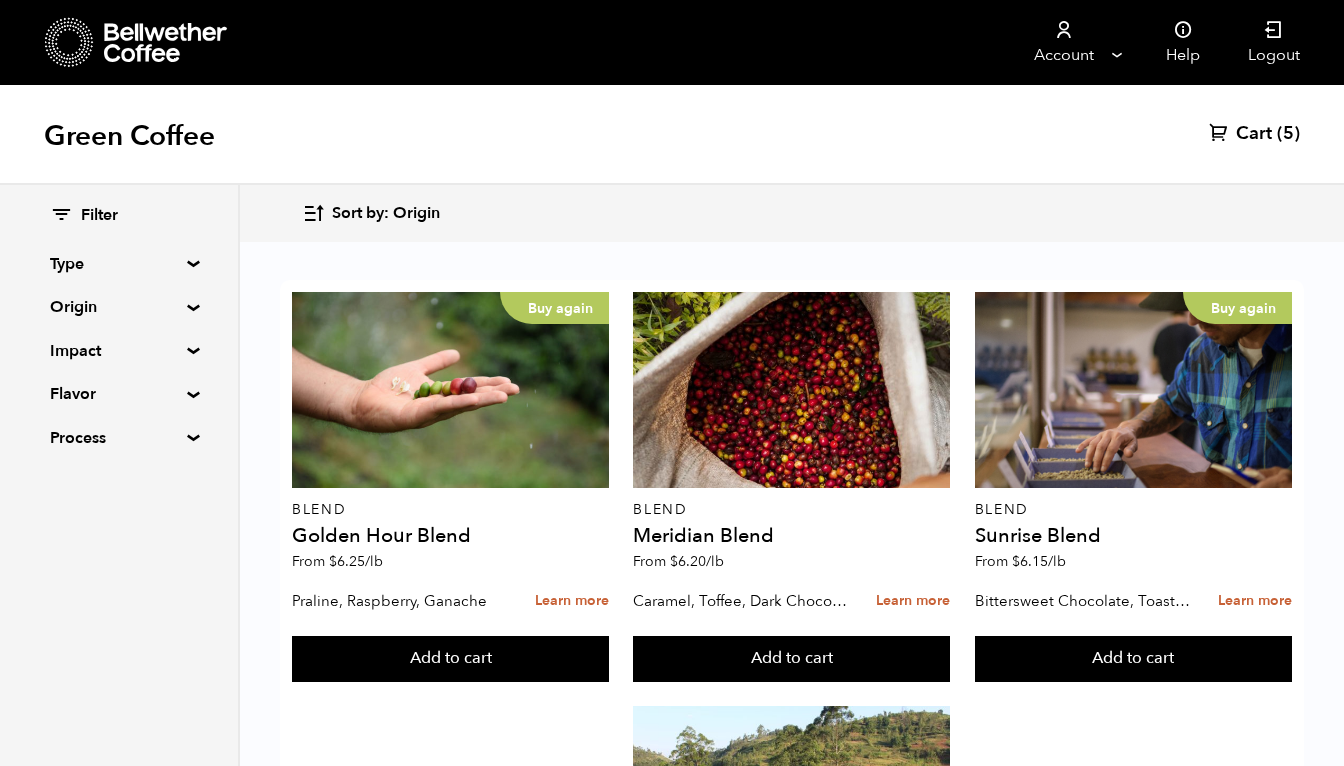 scroll, scrollTop: 1167, scrollLeft: 0, axis: vertical 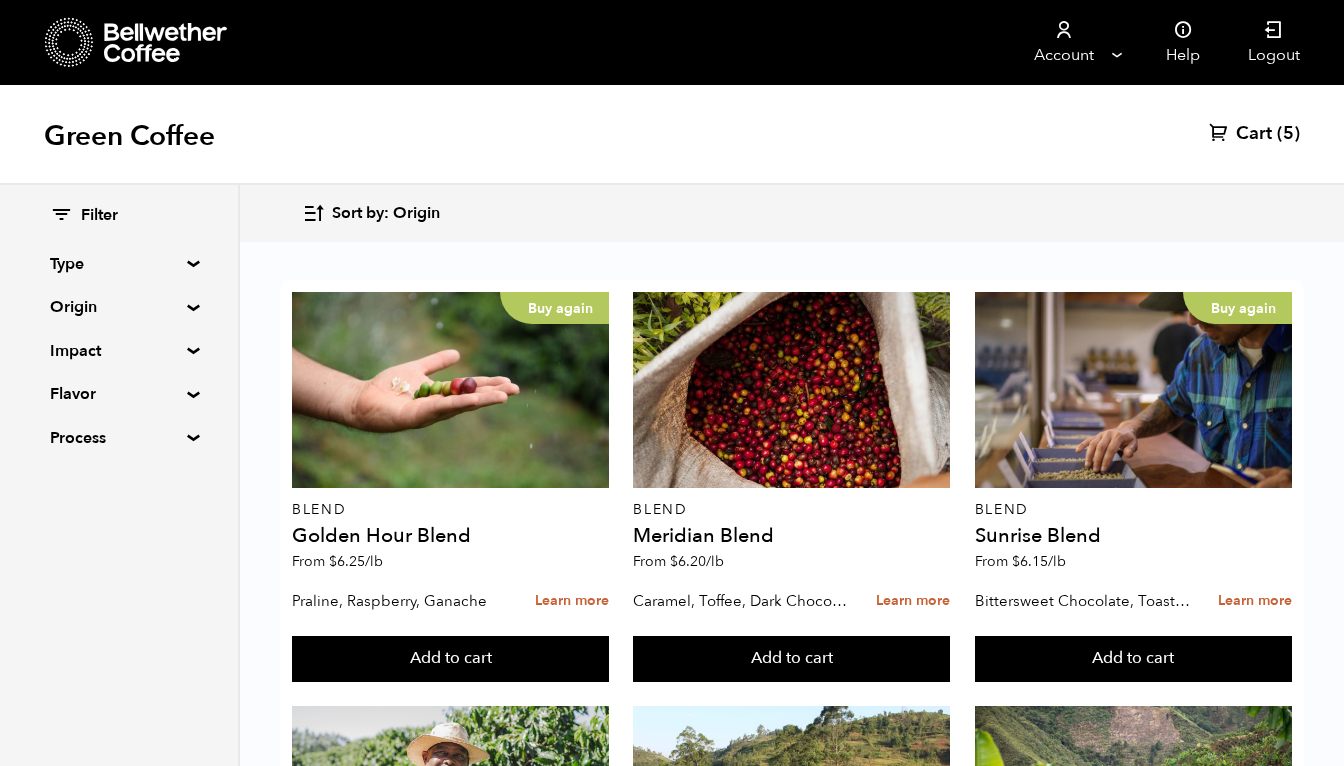 click on "Low stock" at bounding box center (450, 1631) 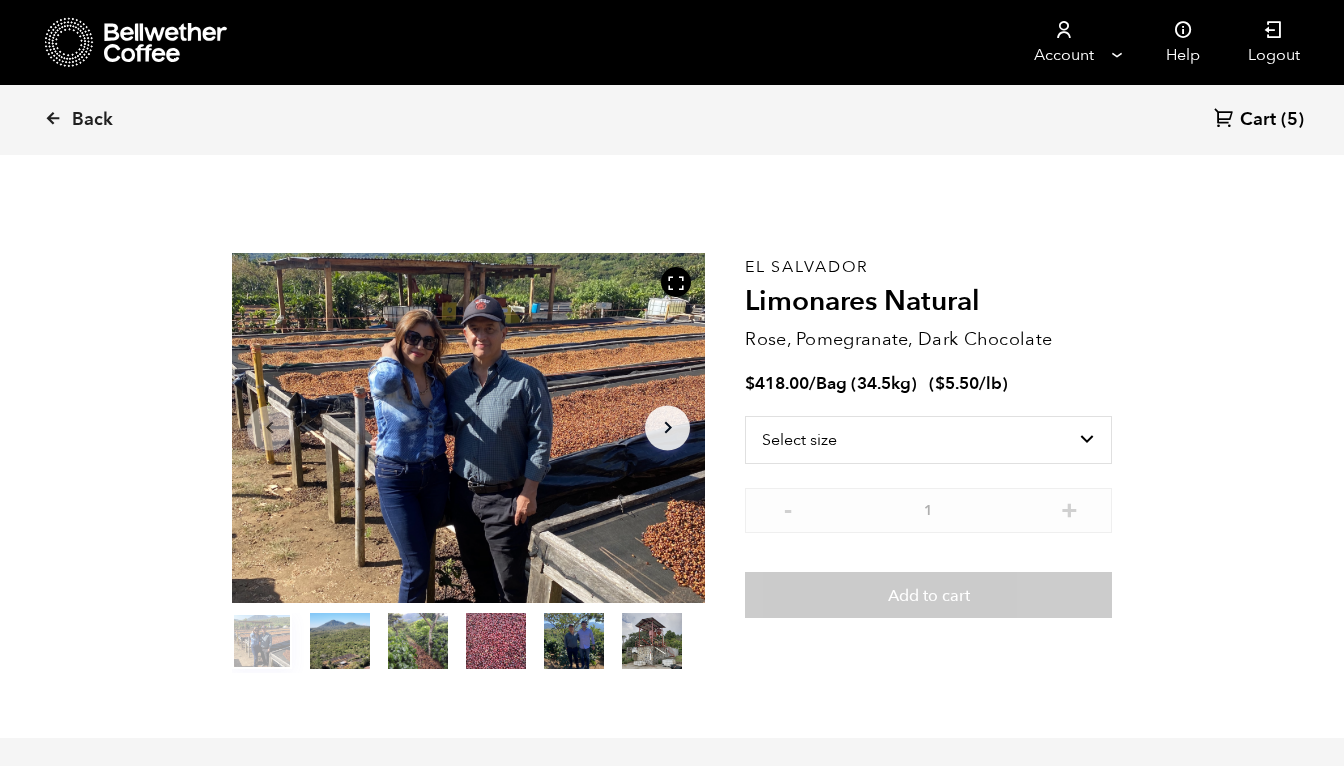 scroll, scrollTop: 0, scrollLeft: 0, axis: both 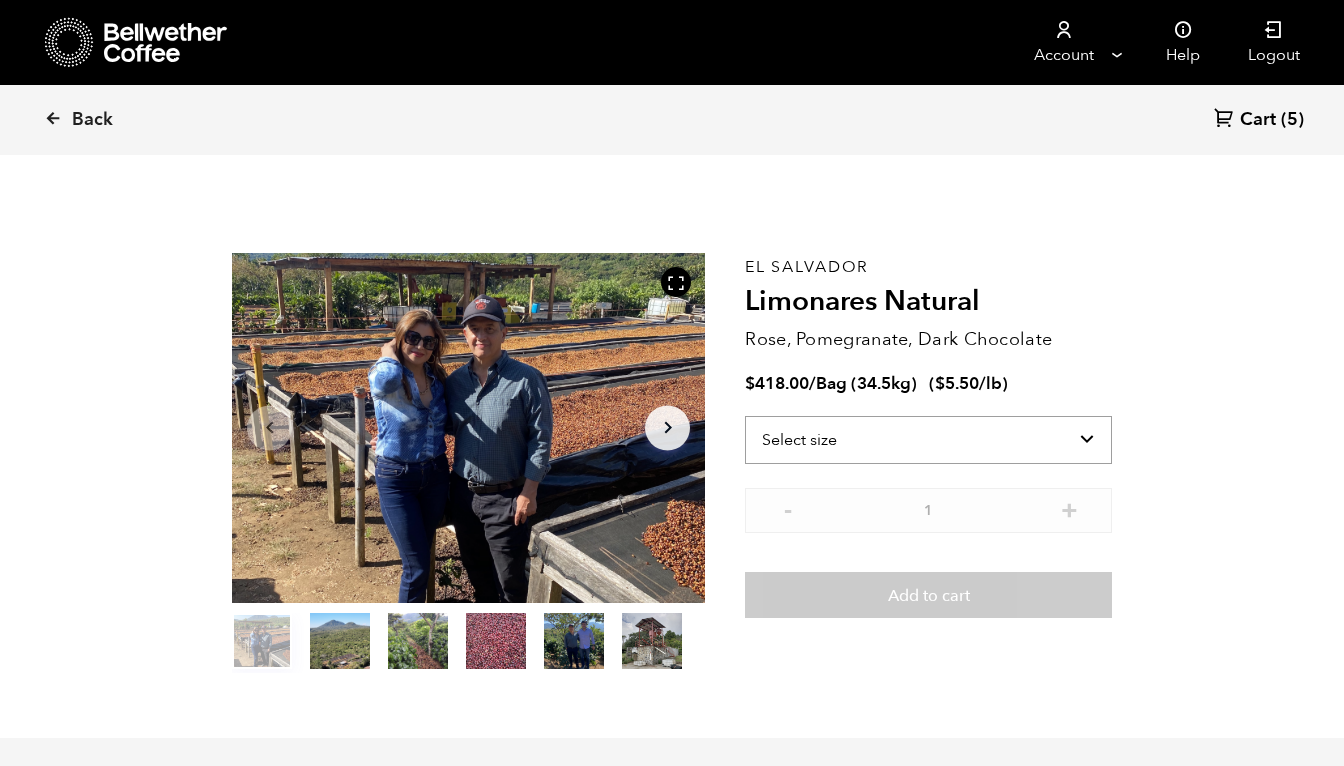 select on "bag-5" 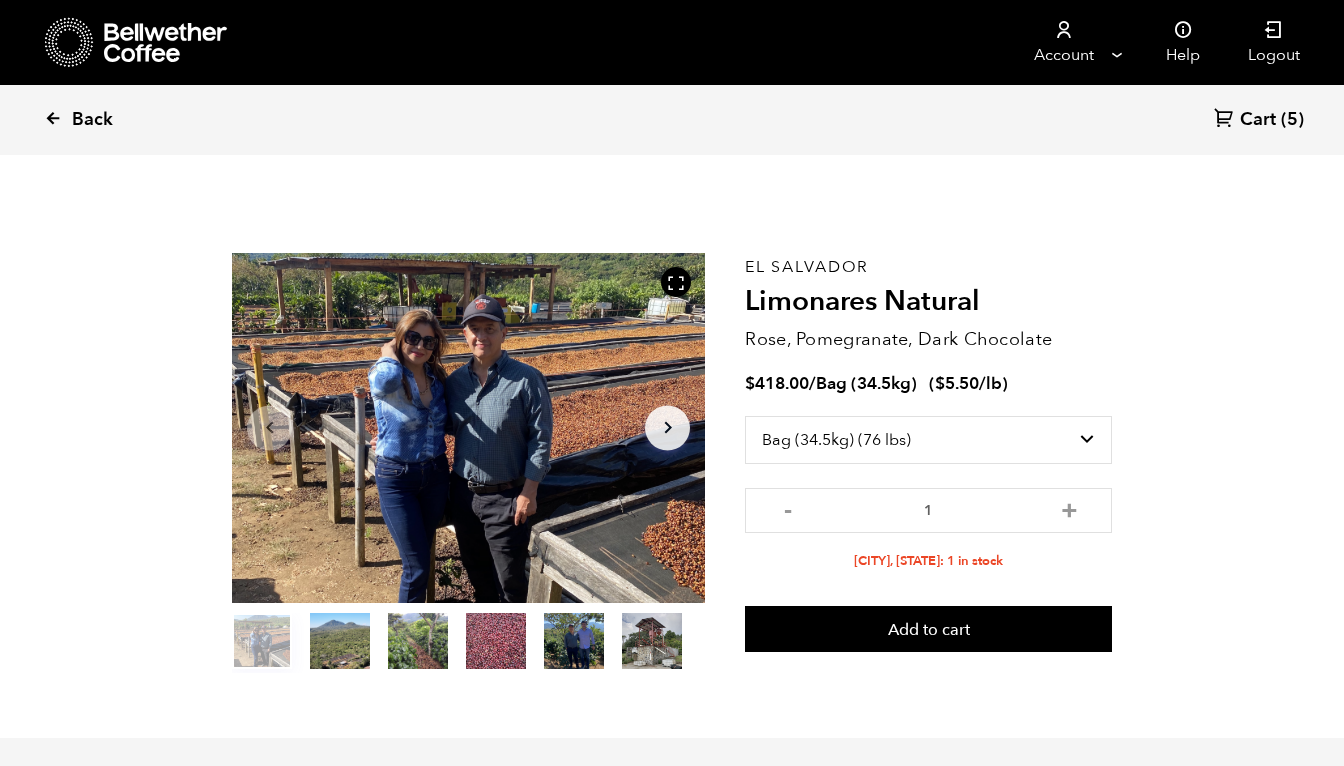 click at bounding box center [53, 118] 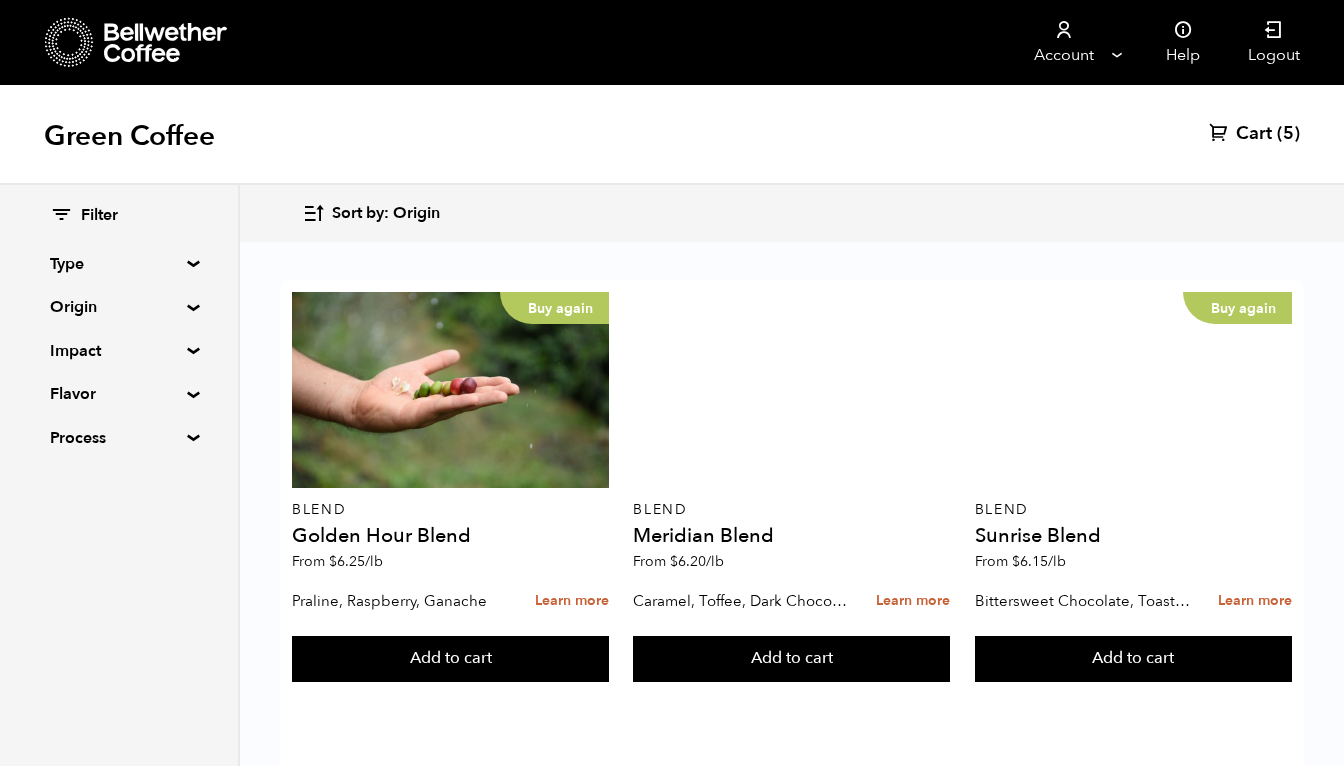 scroll, scrollTop: 2381, scrollLeft: 0, axis: vertical 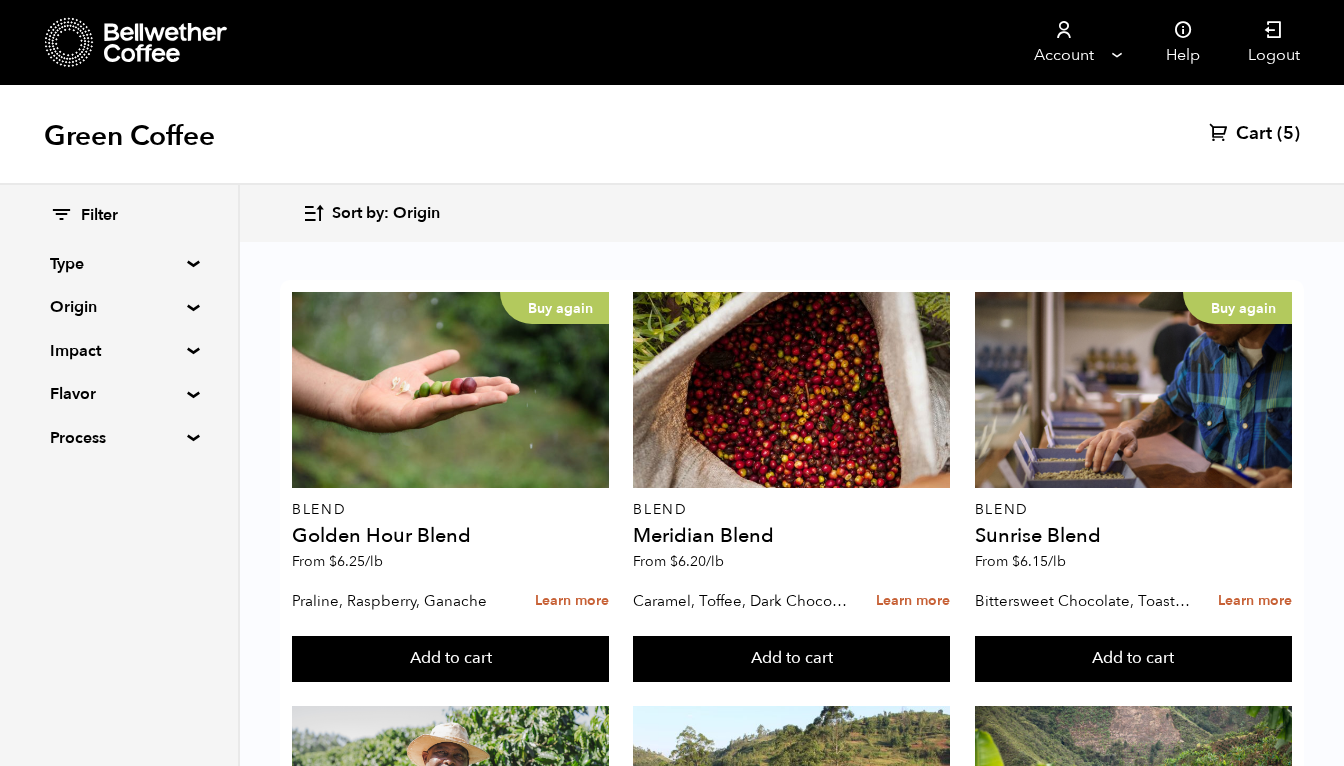 click on "Add to cart" at bounding box center (450, 659) 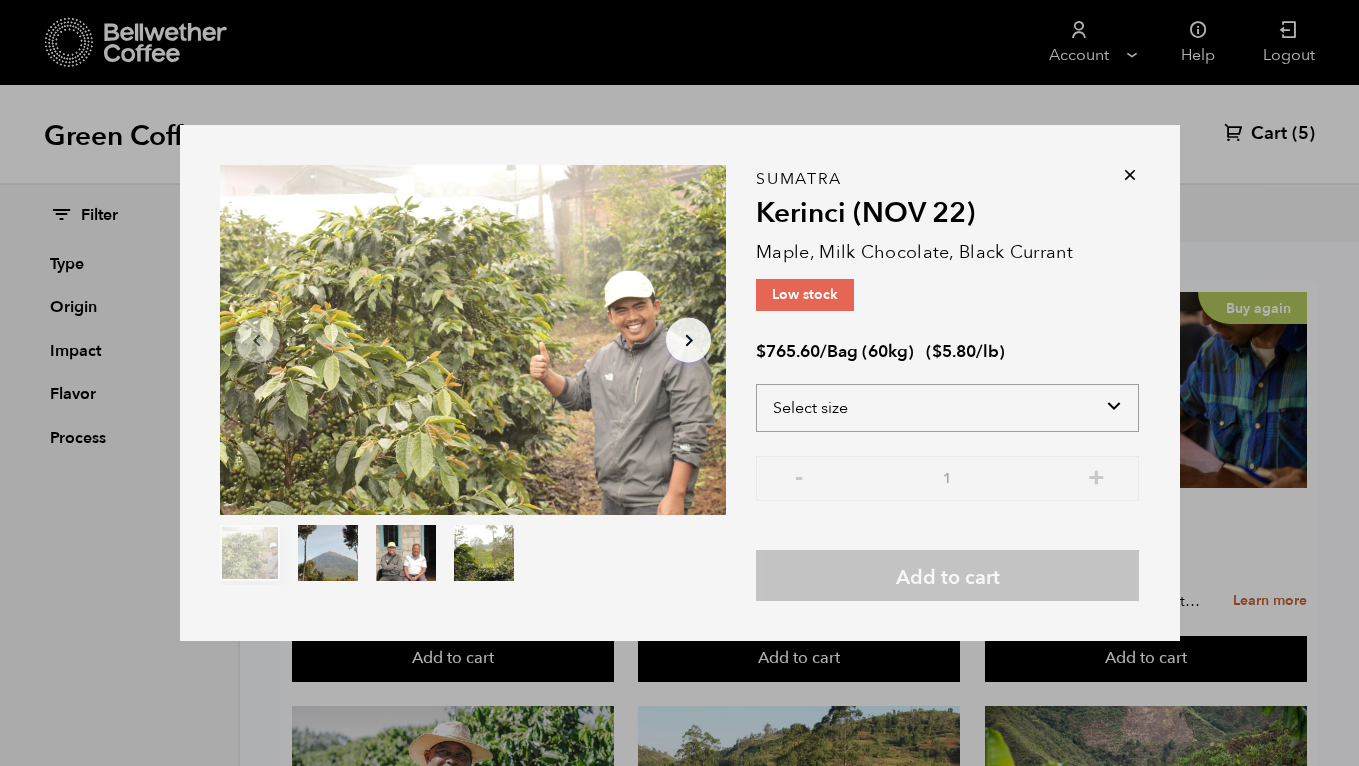select on "bag-3" 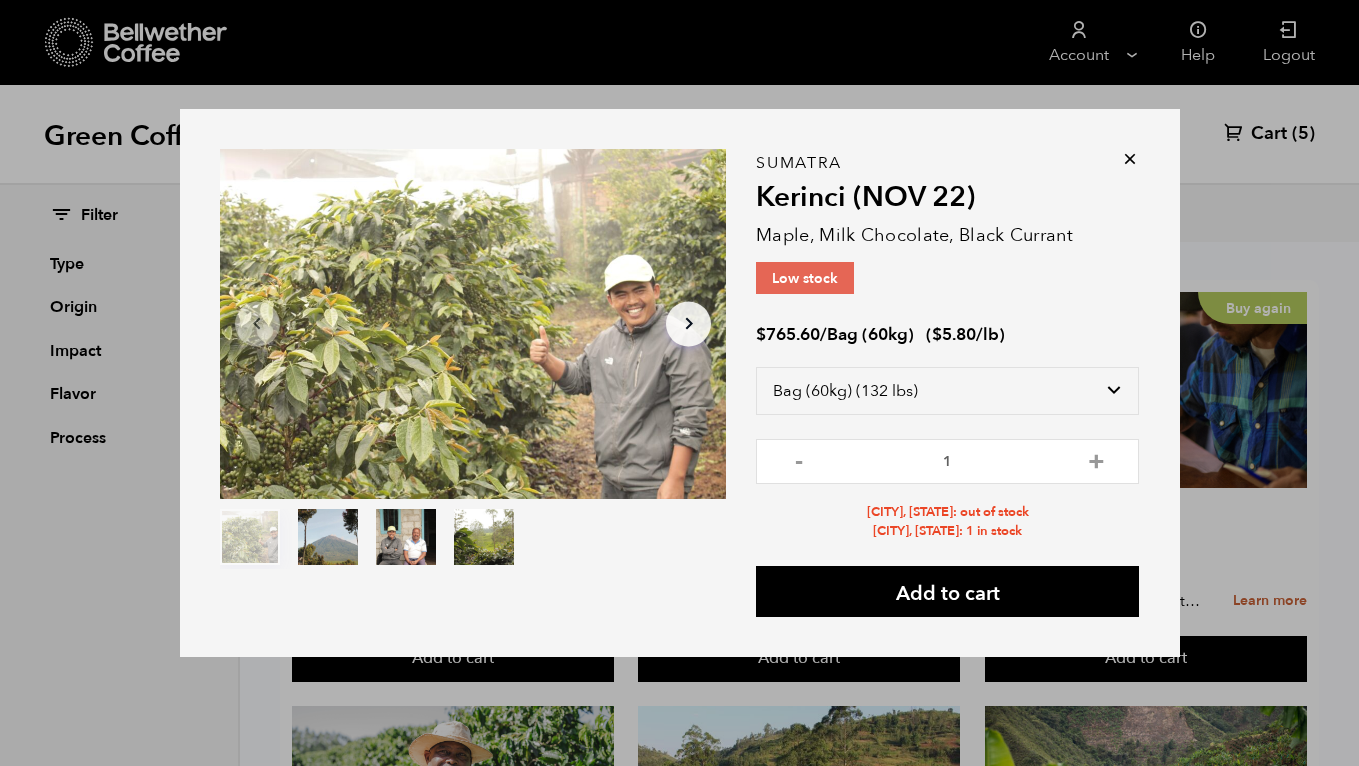 click at bounding box center [1130, 159] 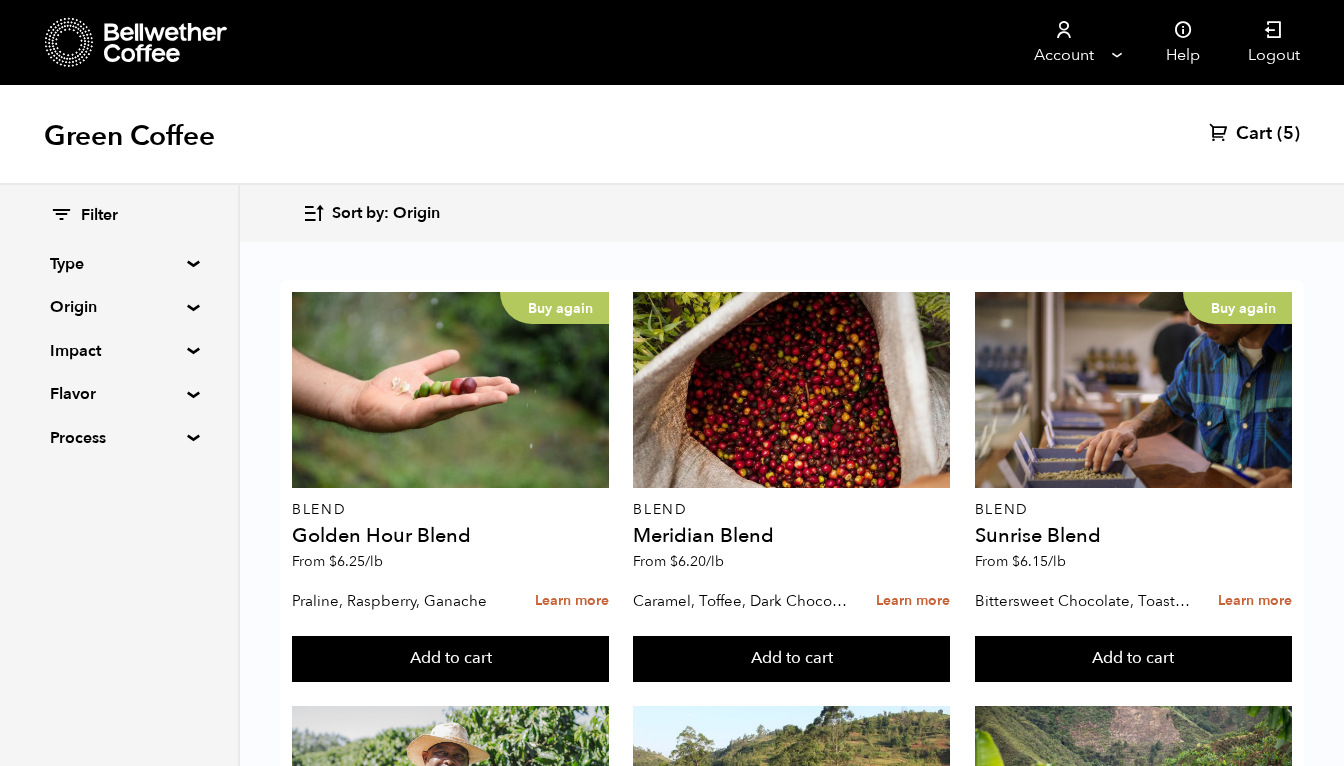 scroll, scrollTop: 830, scrollLeft: 0, axis: vertical 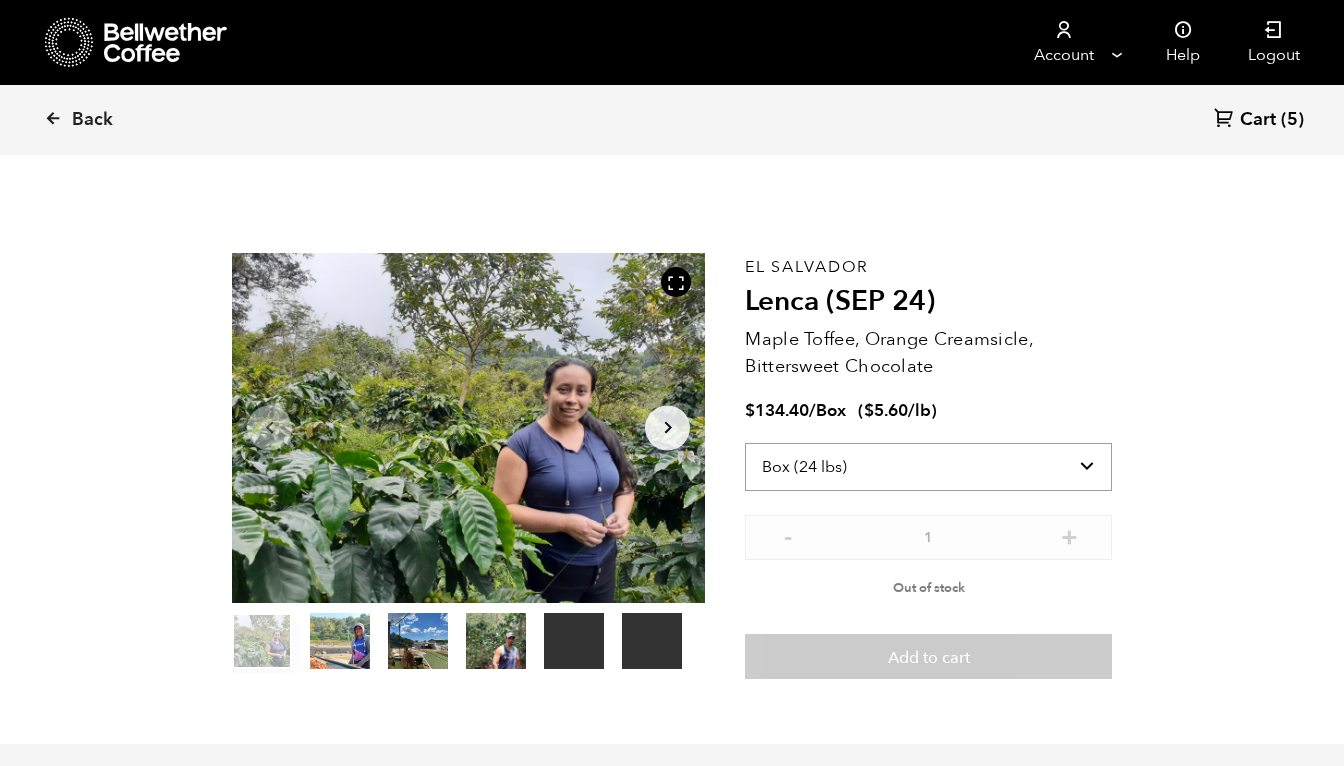 select on "bag-2" 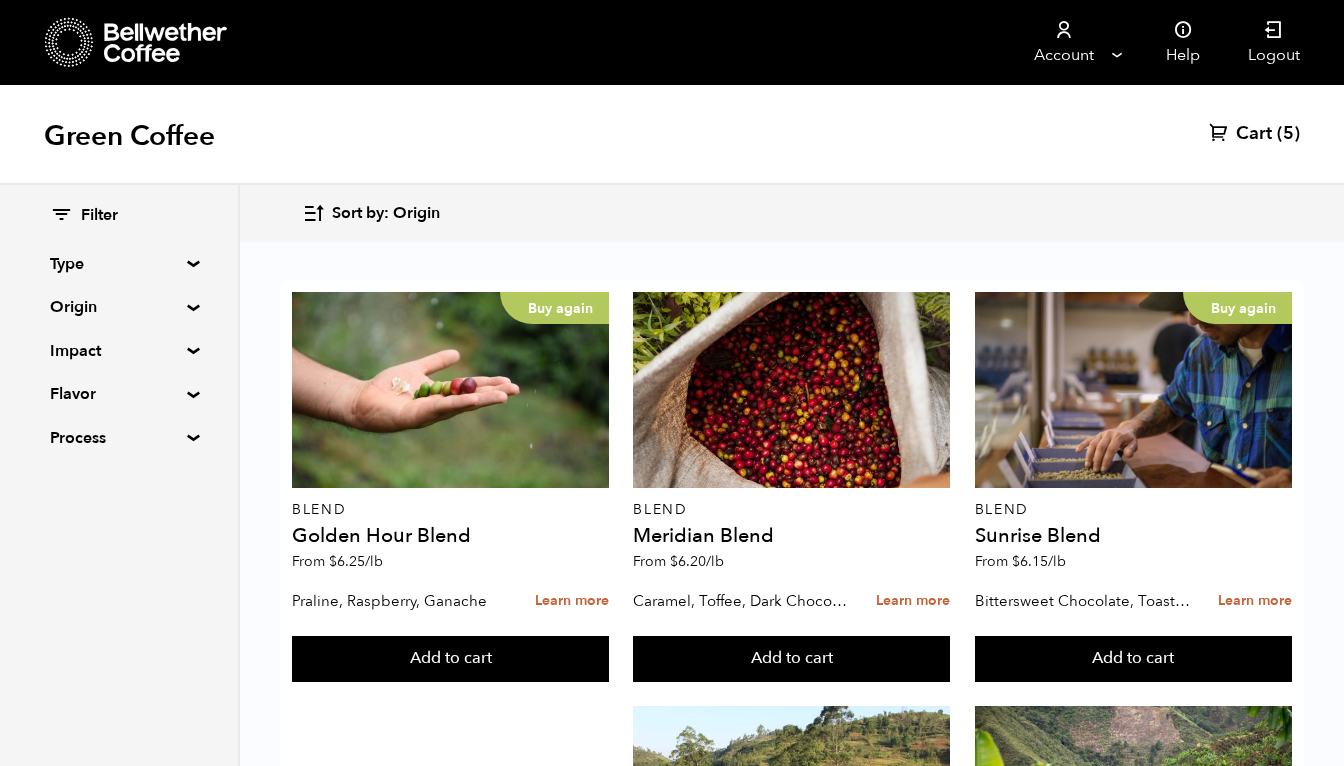 scroll, scrollTop: 0, scrollLeft: 0, axis: both 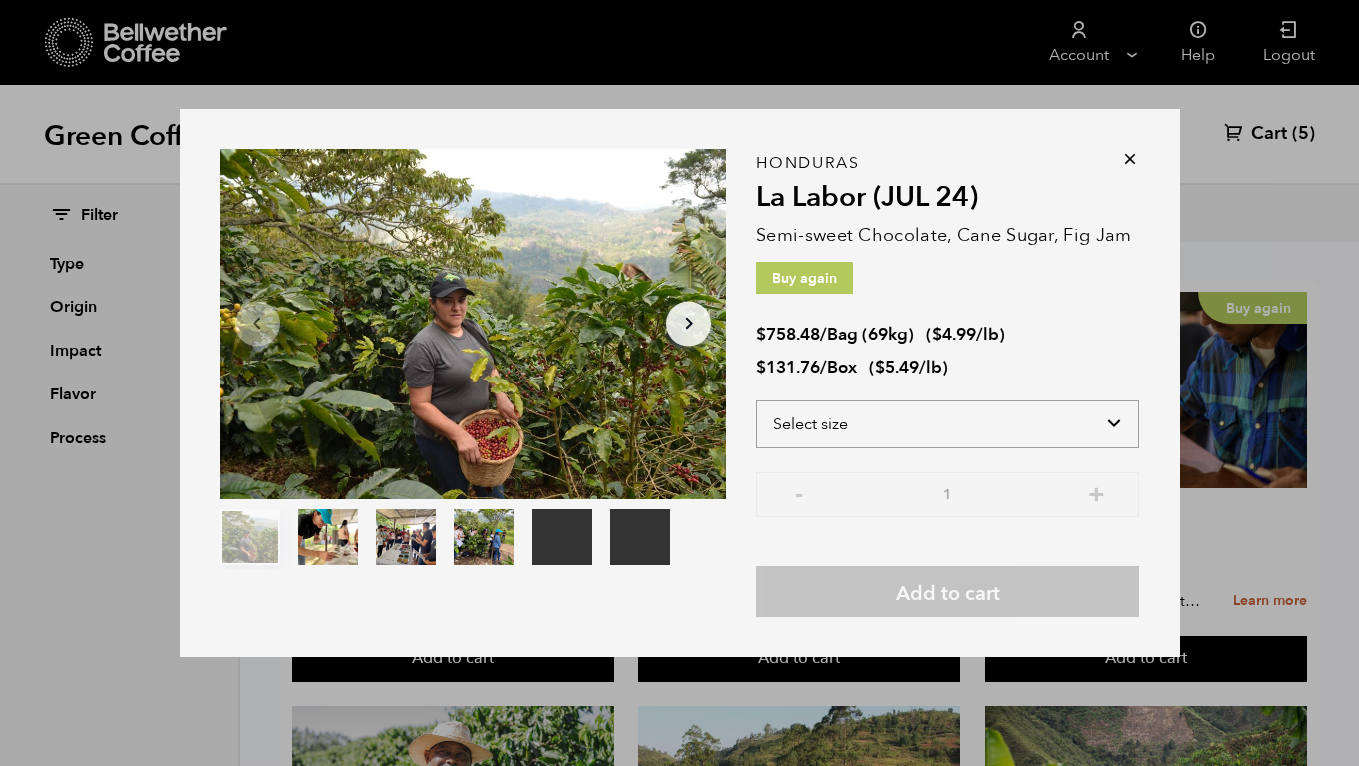 select on "bag-2" 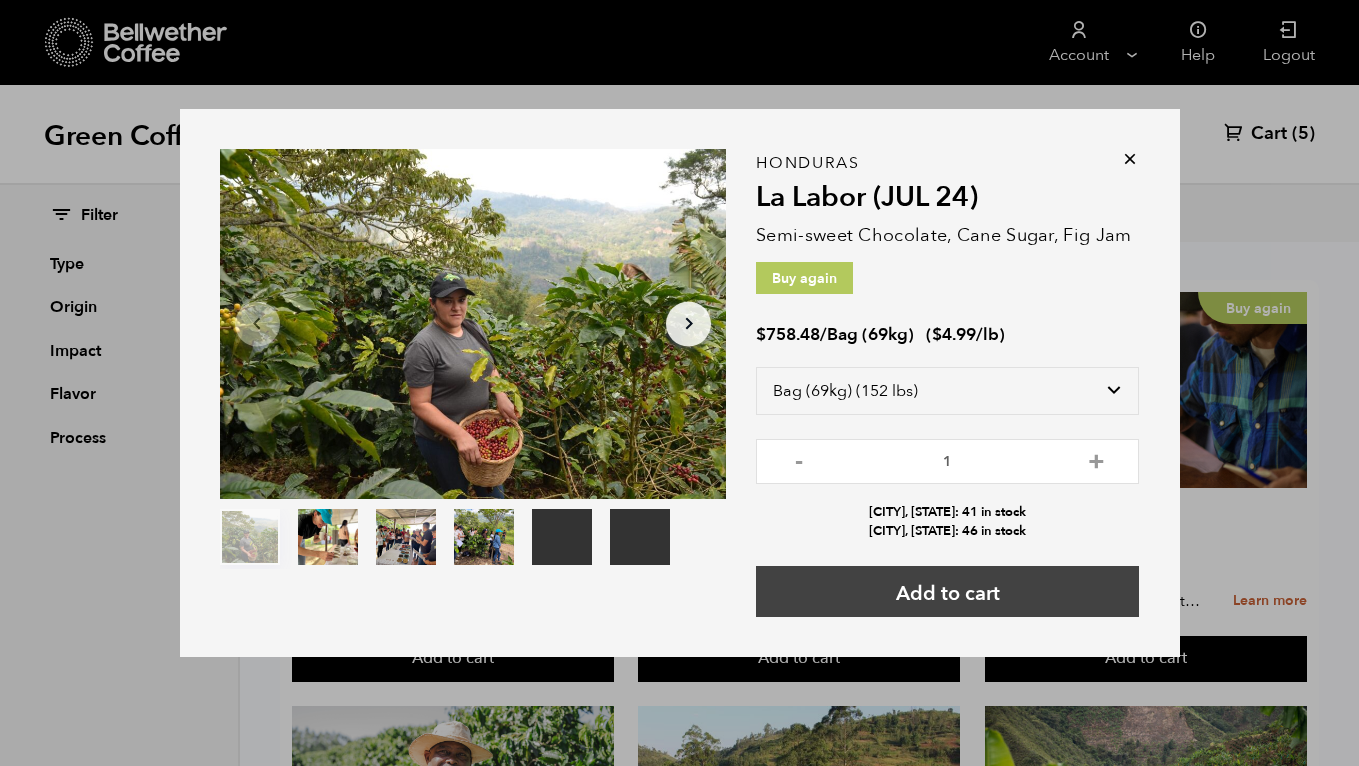 click on "Add to cart" at bounding box center (947, 591) 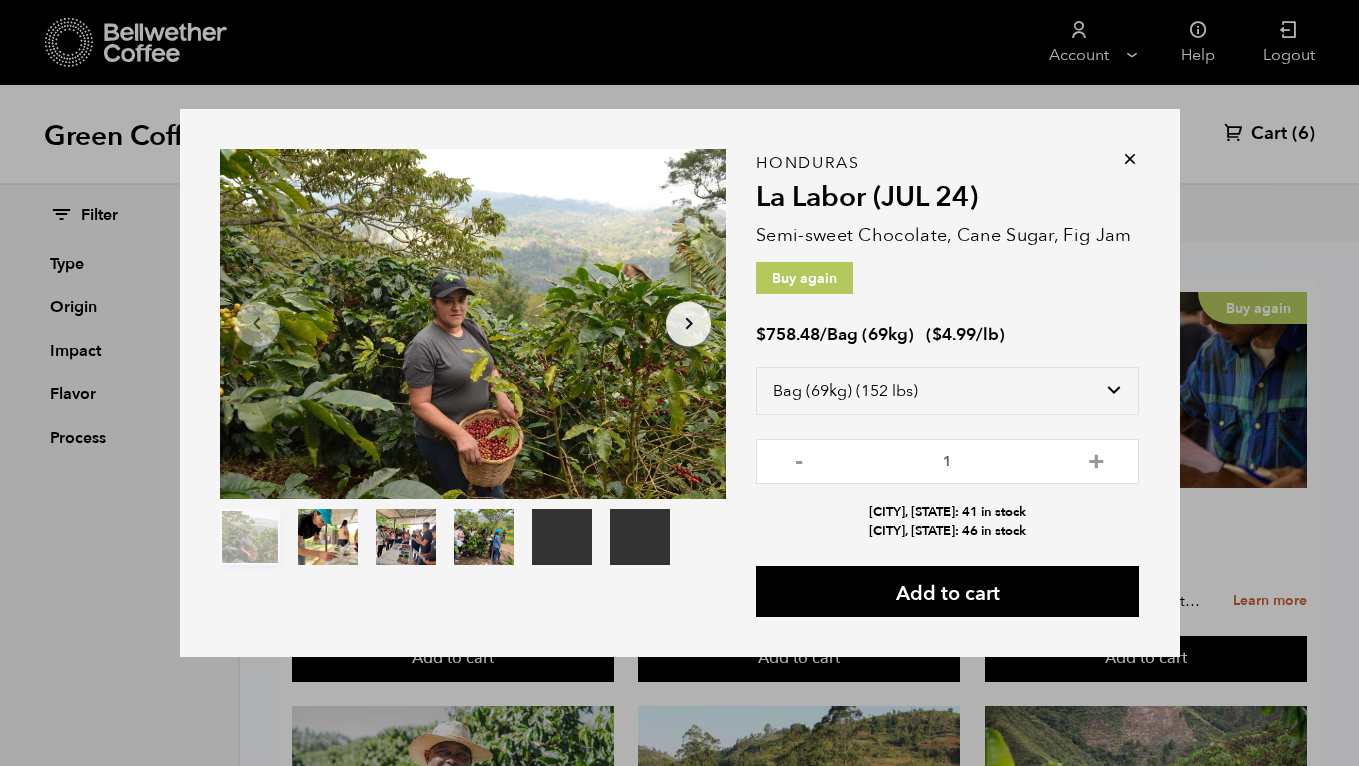 click at bounding box center (1130, 159) 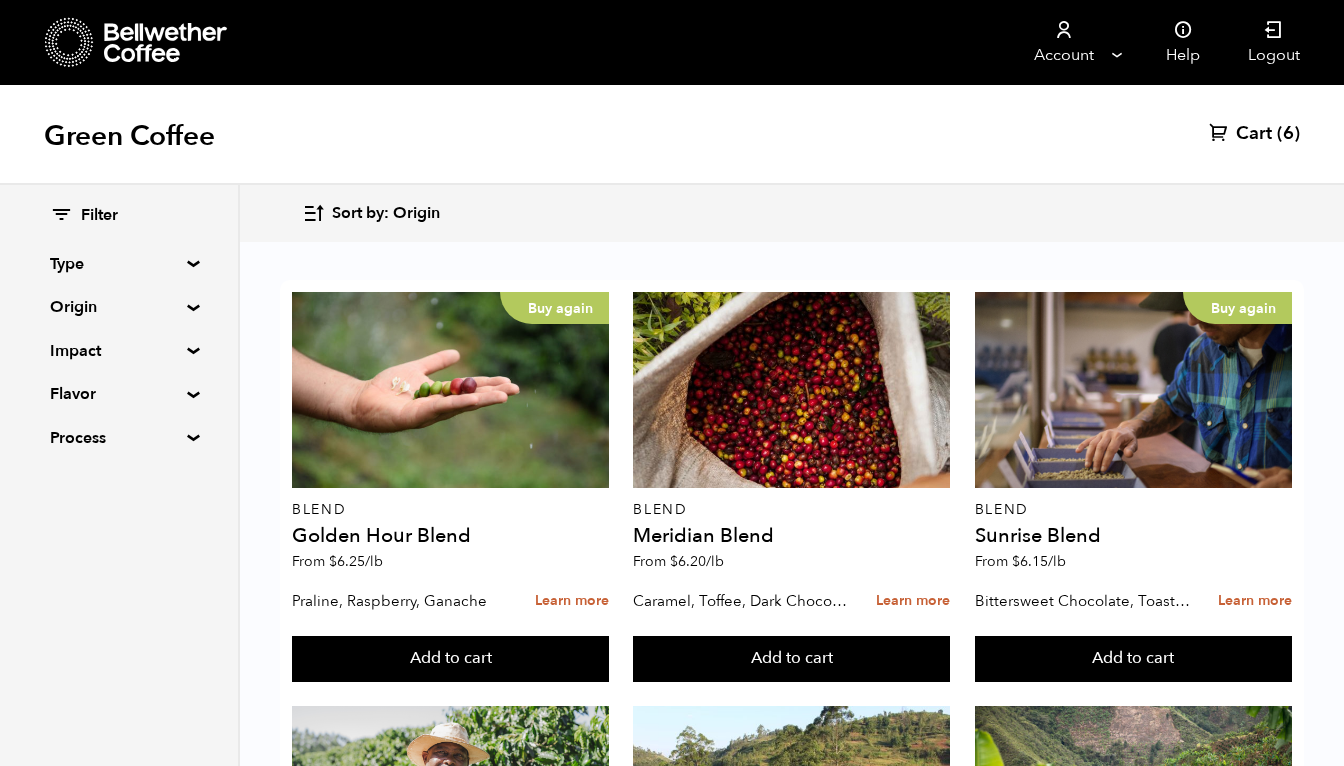 click on "Cart" at bounding box center [1254, 134] 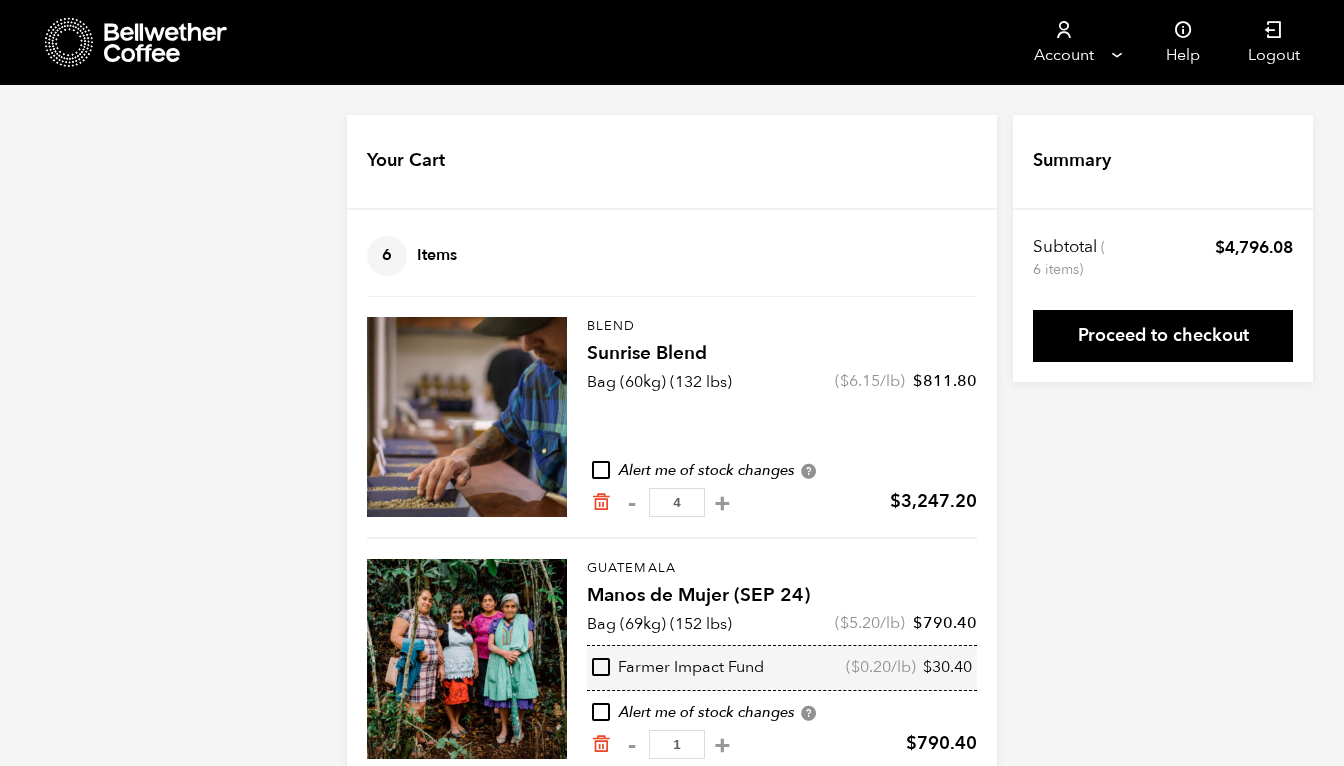 scroll, scrollTop: 0, scrollLeft: 0, axis: both 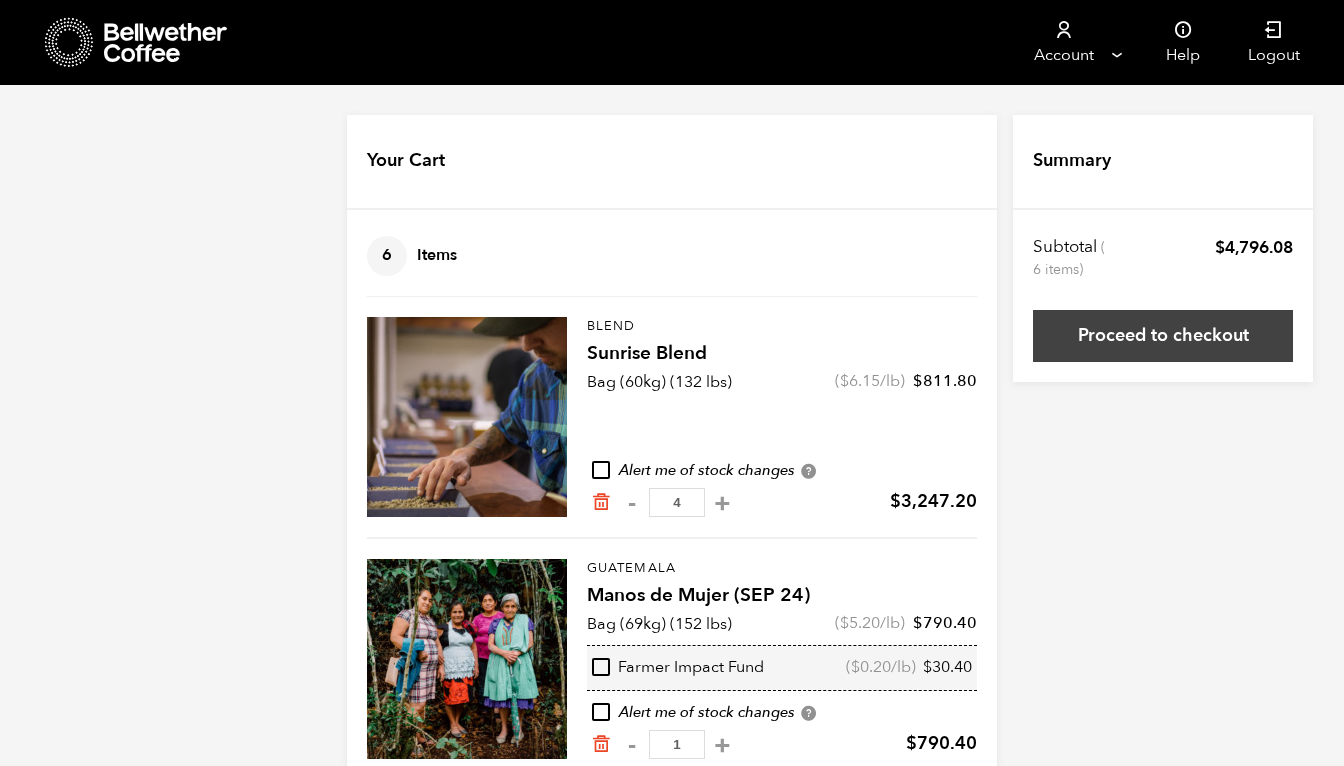 click on "Proceed to checkout" at bounding box center (1163, 336) 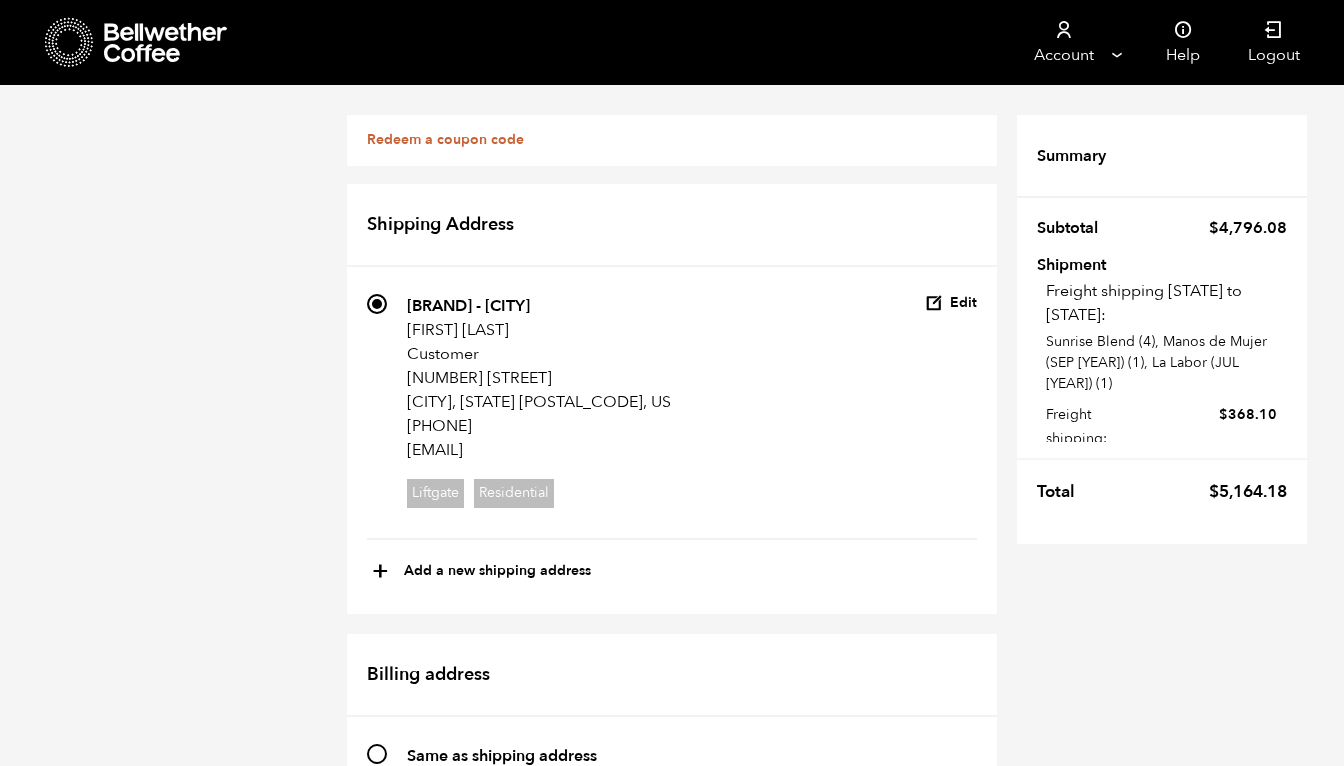 scroll, scrollTop: 1015, scrollLeft: 0, axis: vertical 